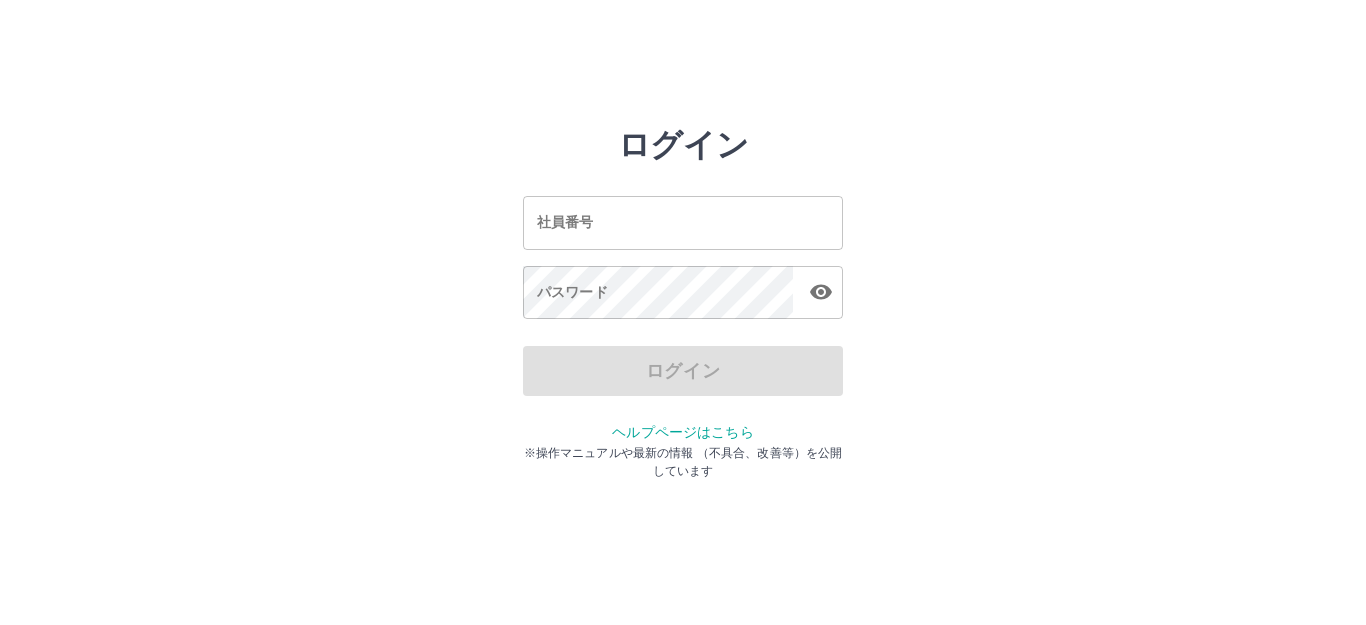 scroll, scrollTop: 0, scrollLeft: 0, axis: both 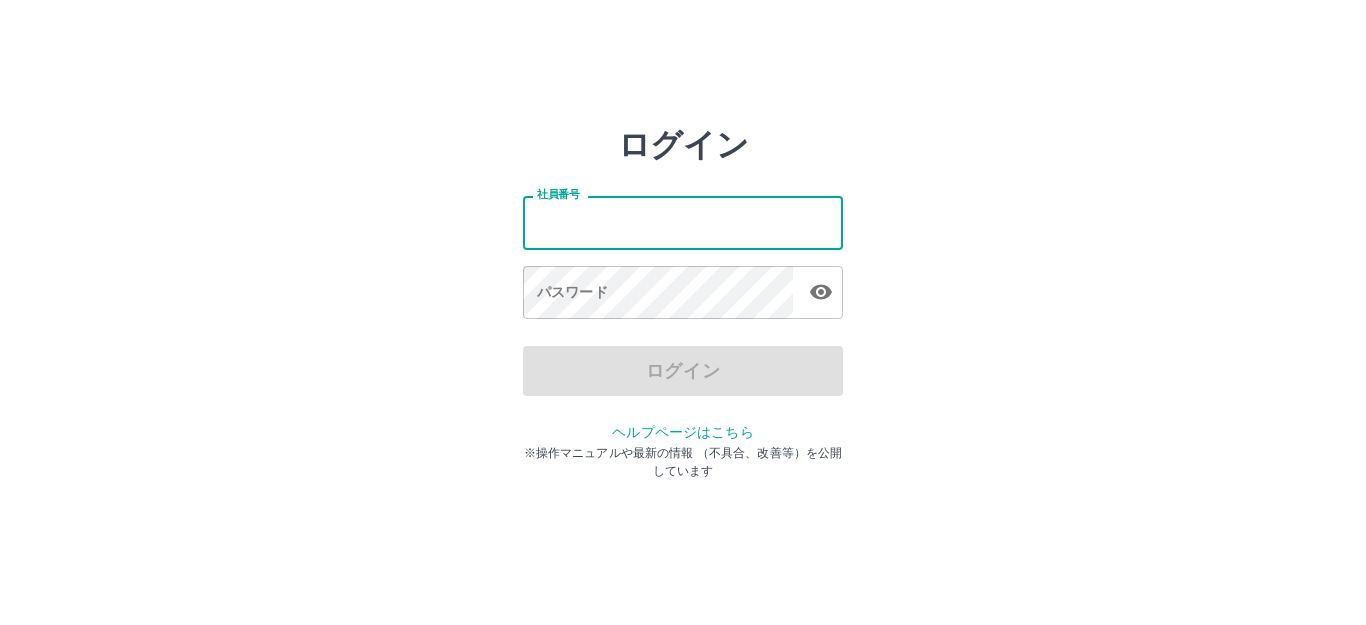 type on "*******" 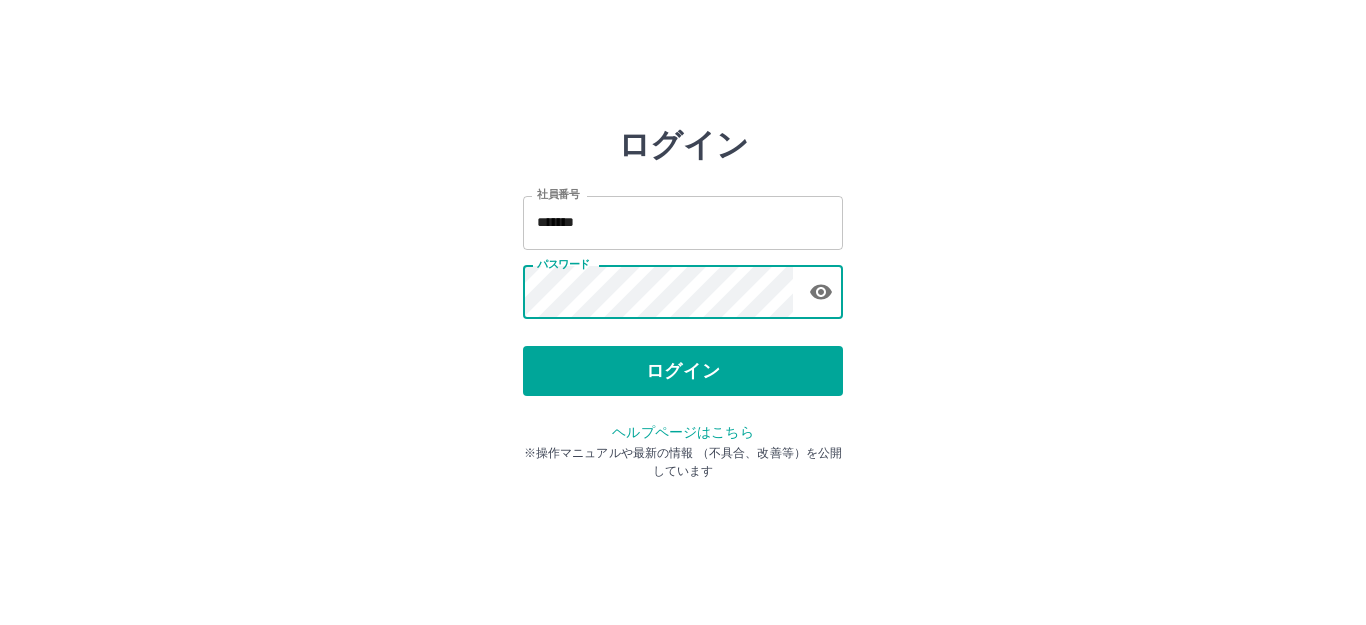 type 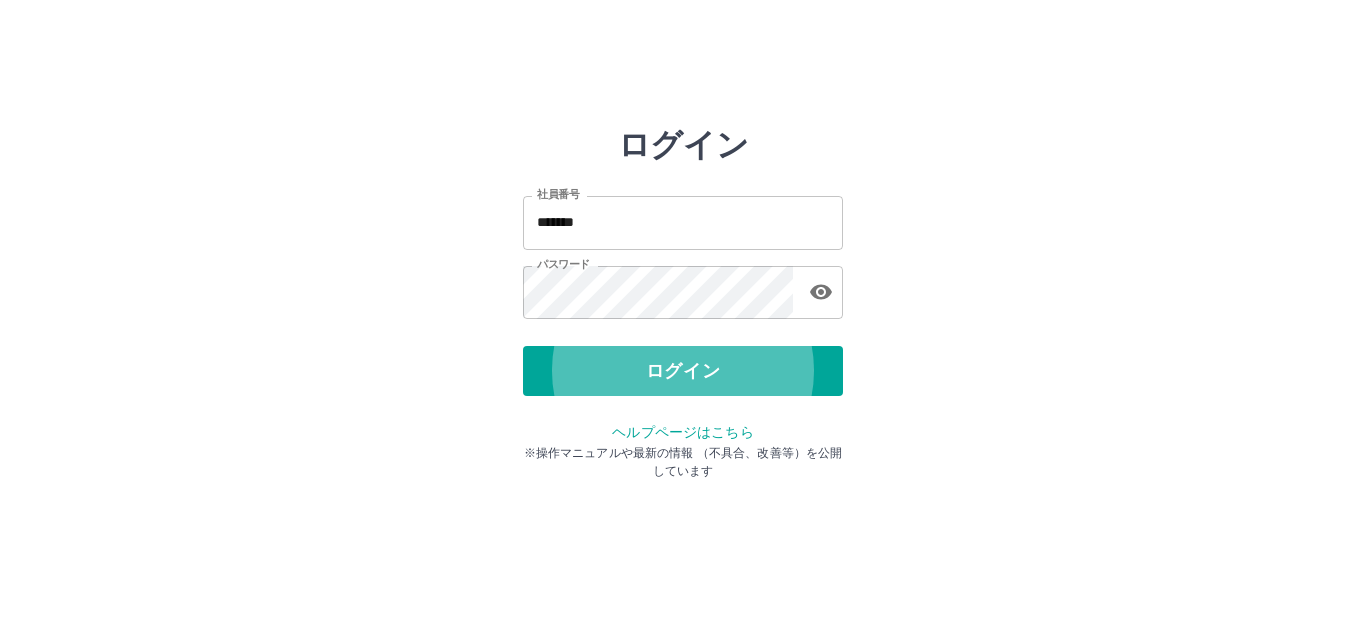 click on "ログイン" at bounding box center (683, 371) 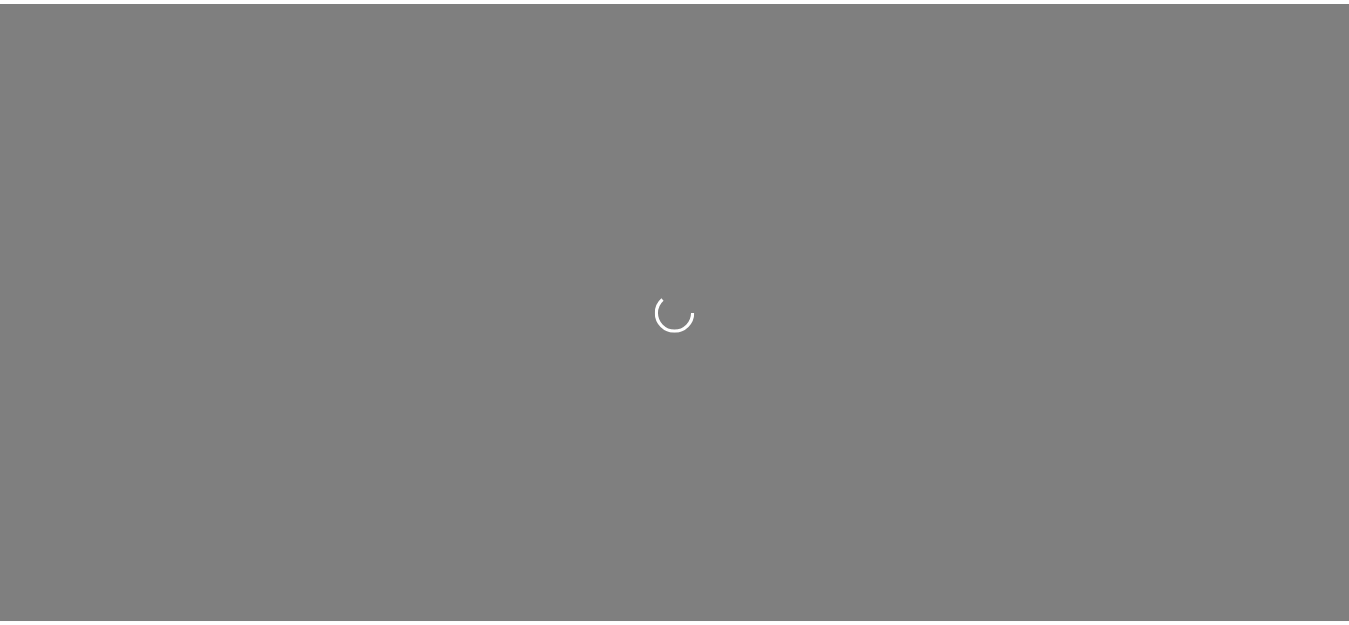 scroll, scrollTop: 0, scrollLeft: 0, axis: both 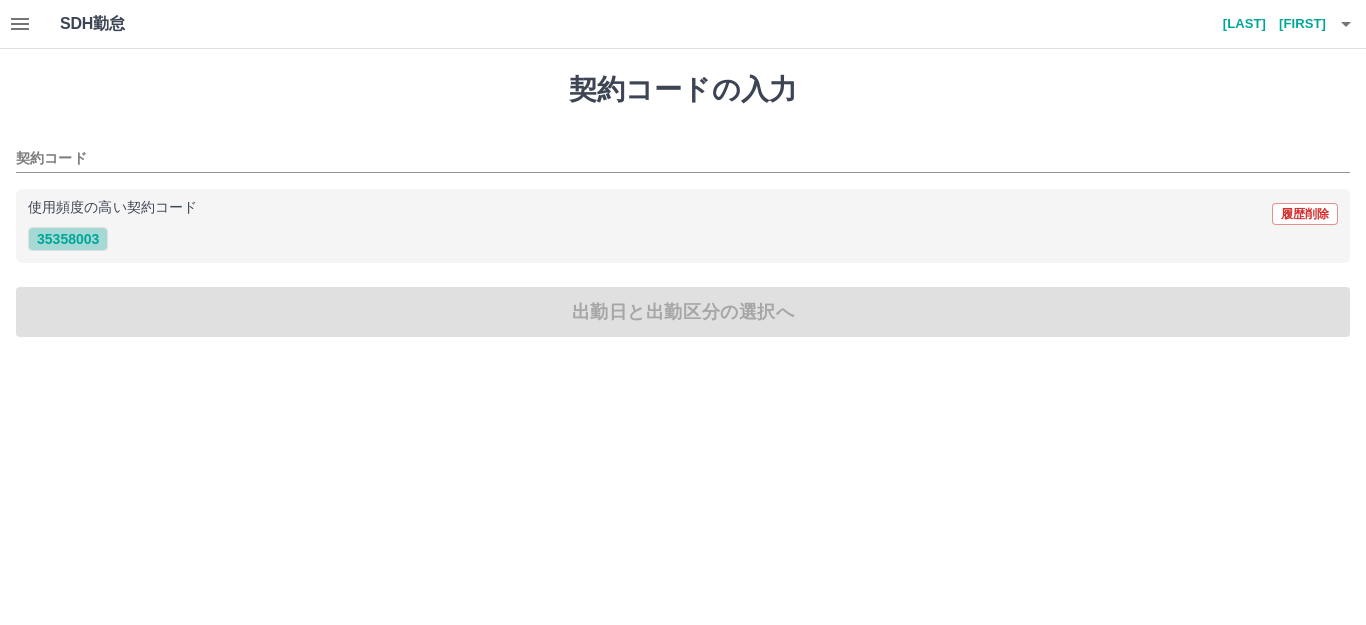 click on "35358003" at bounding box center (68, 239) 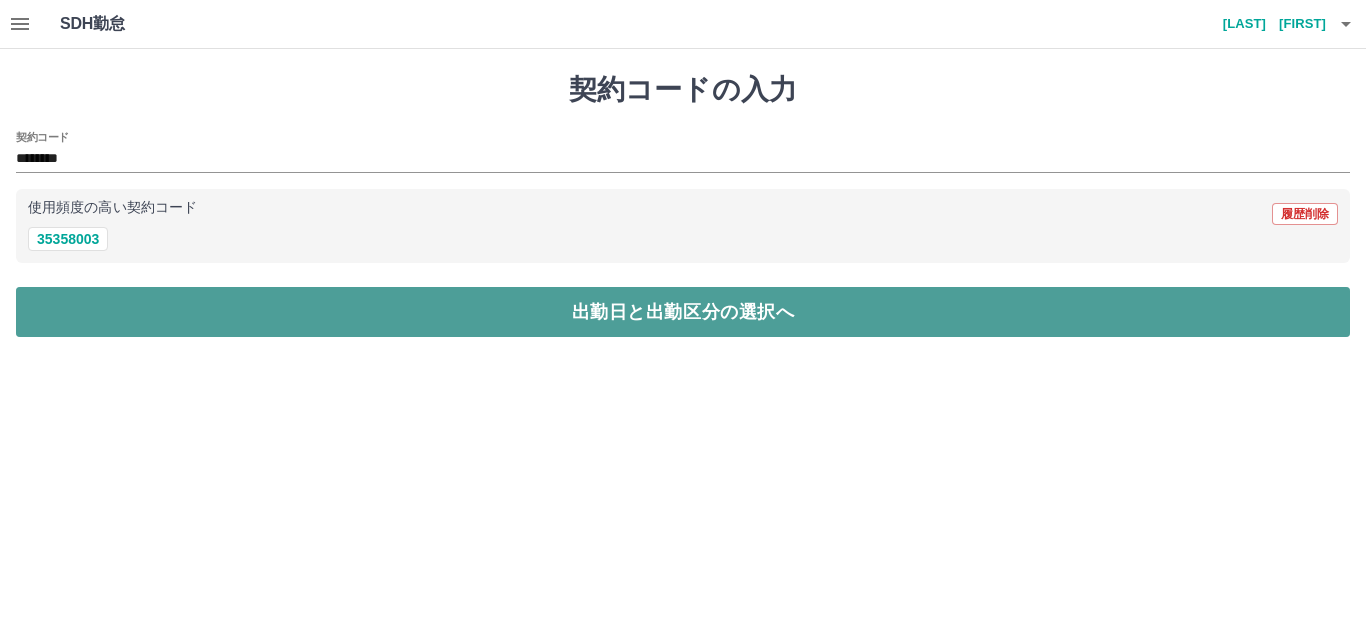 click on "出勤日と出勤区分の選択へ" at bounding box center (683, 312) 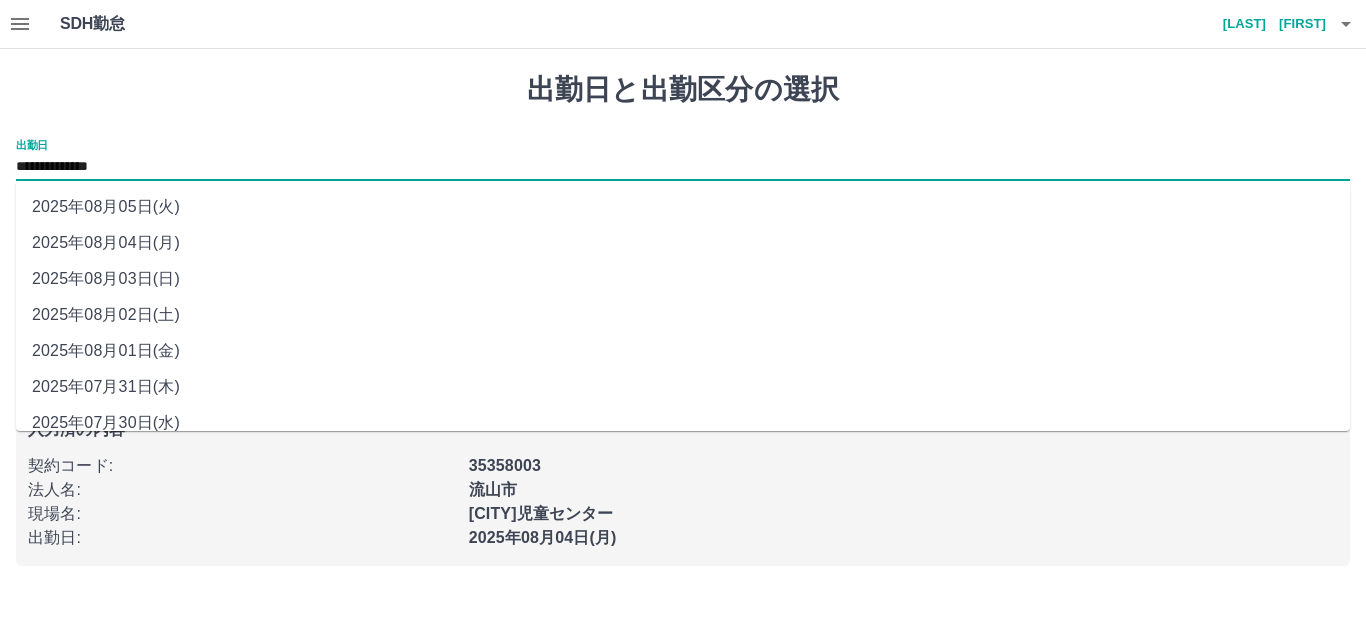 click on "**********" at bounding box center [683, 167] 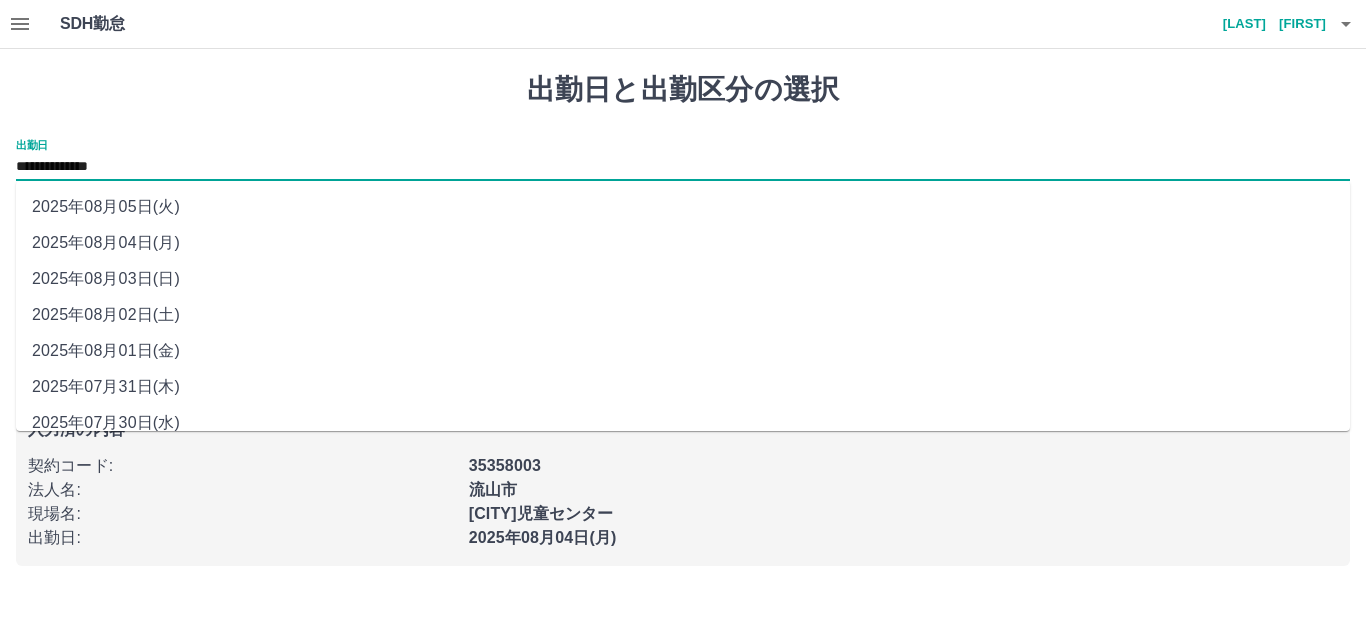 click on "2025年08月01日(金)" at bounding box center [683, 351] 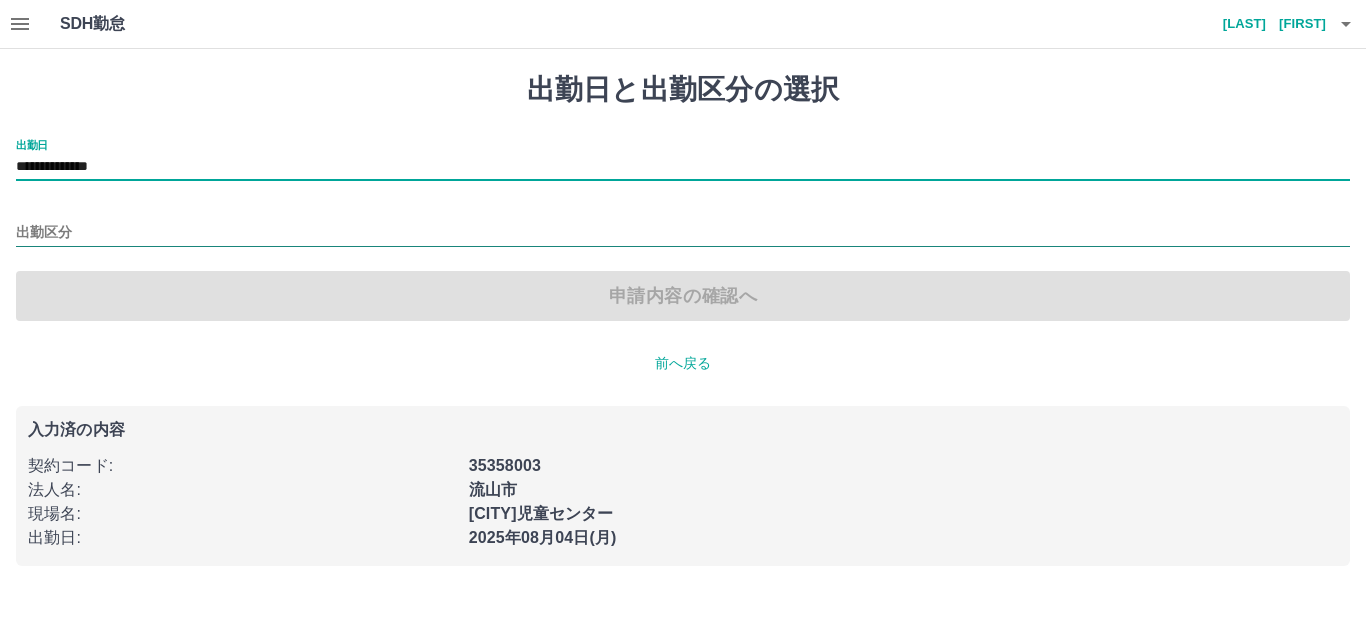 click on "出勤区分" at bounding box center (683, 233) 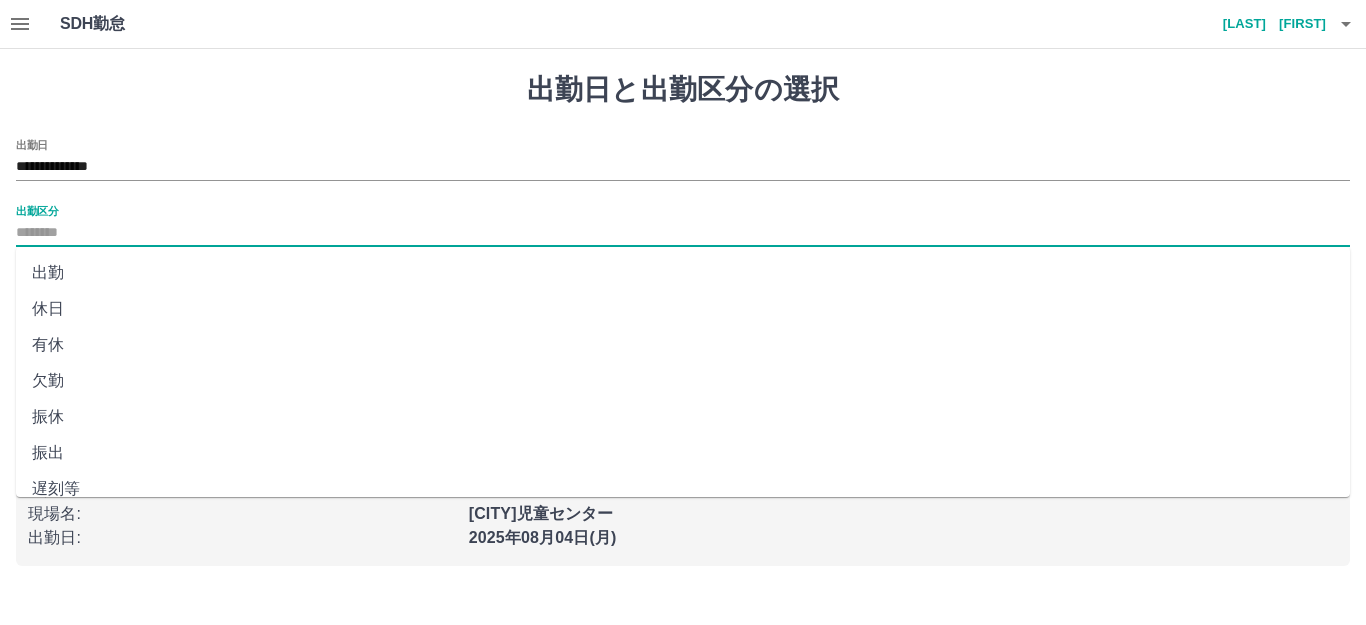 click on "休日" at bounding box center [683, 309] 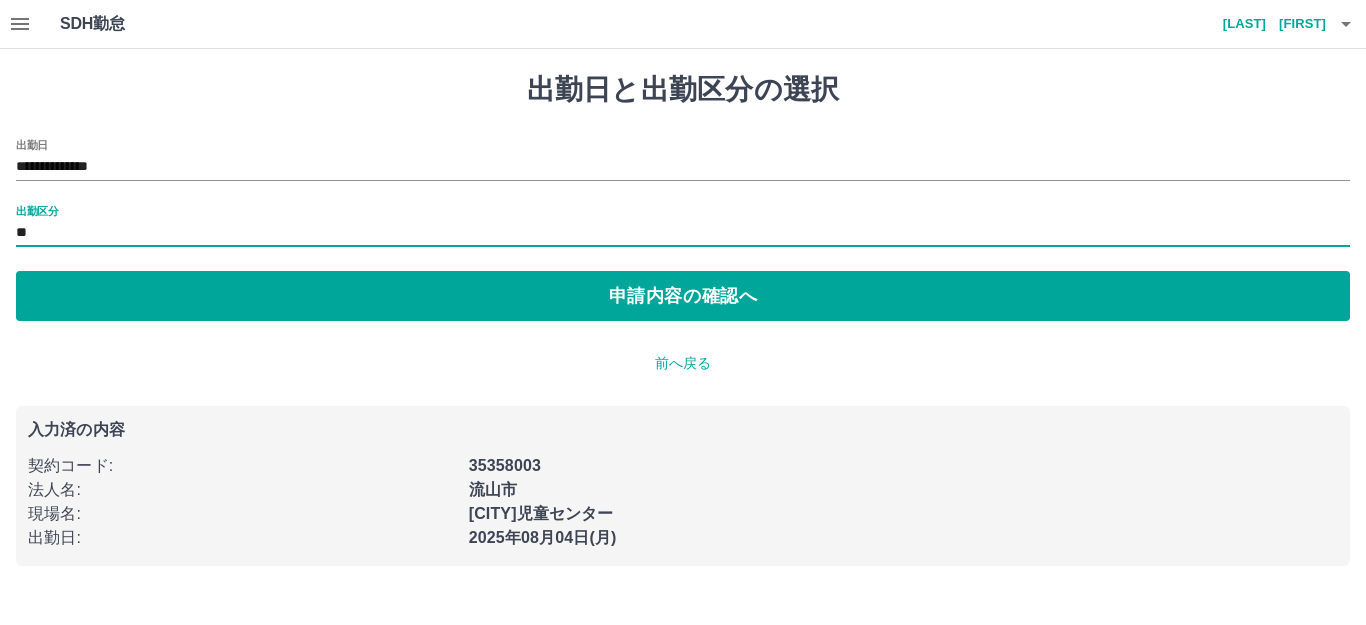 type on "**" 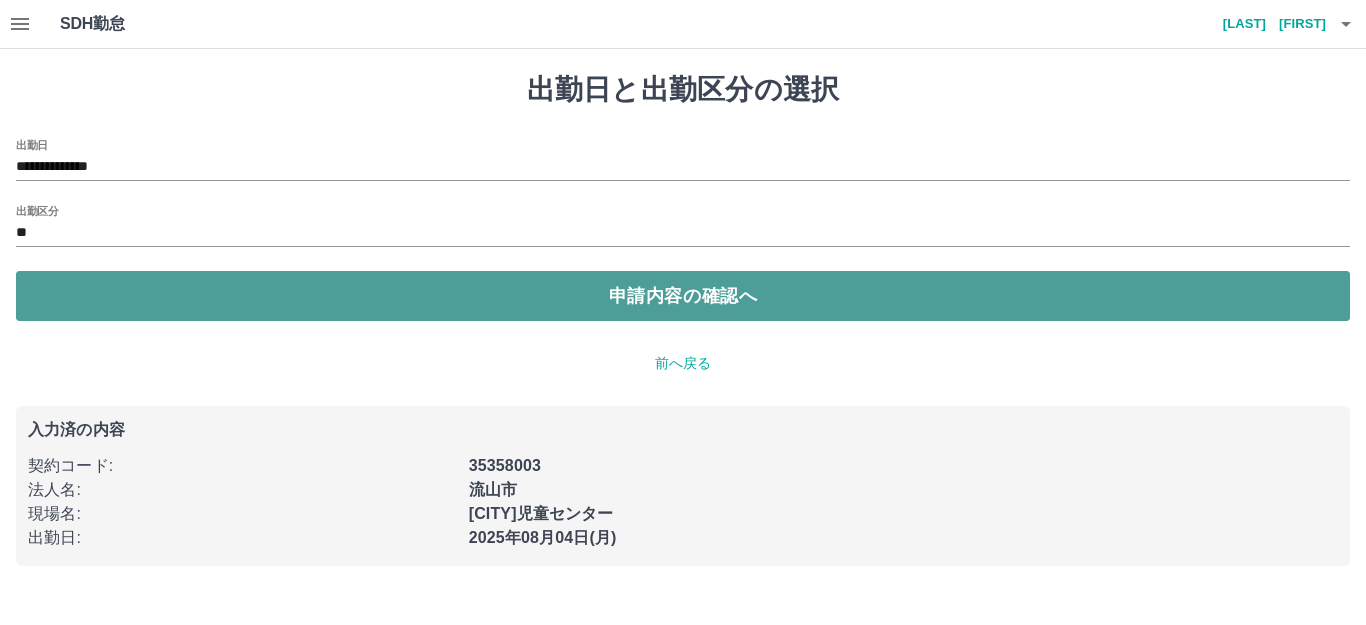 click on "申請内容の確認へ" at bounding box center [683, 296] 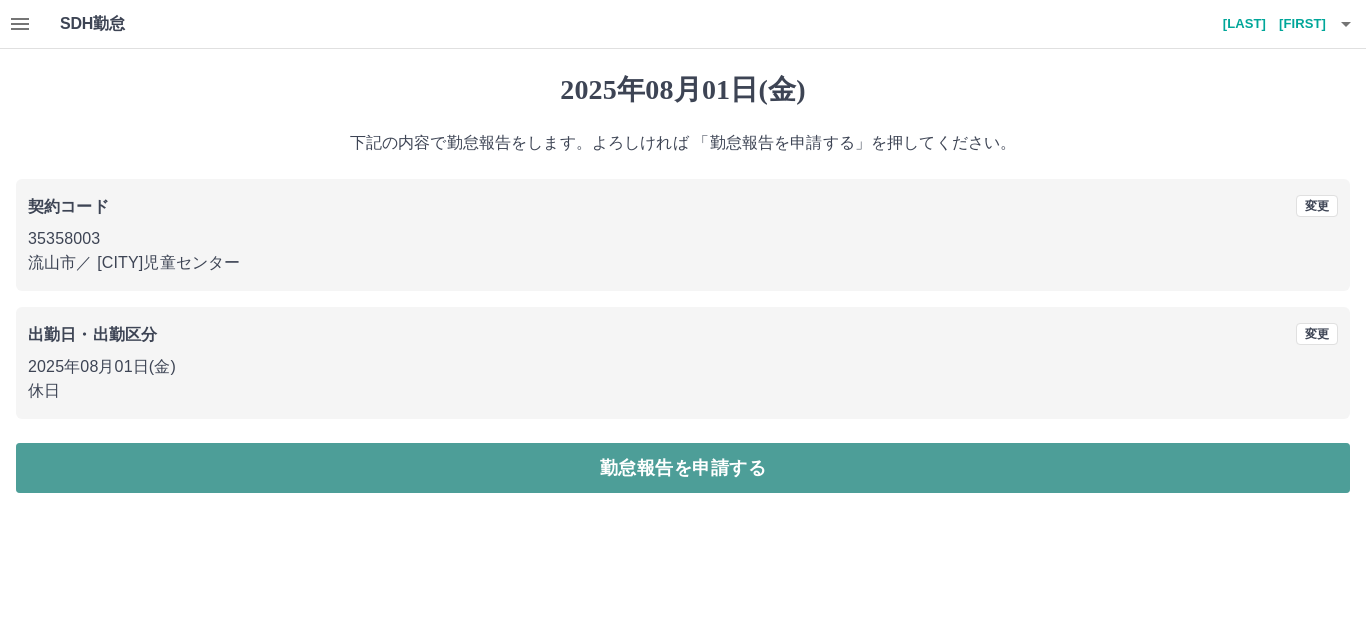 click on "勤怠報告を申請する" at bounding box center (683, 468) 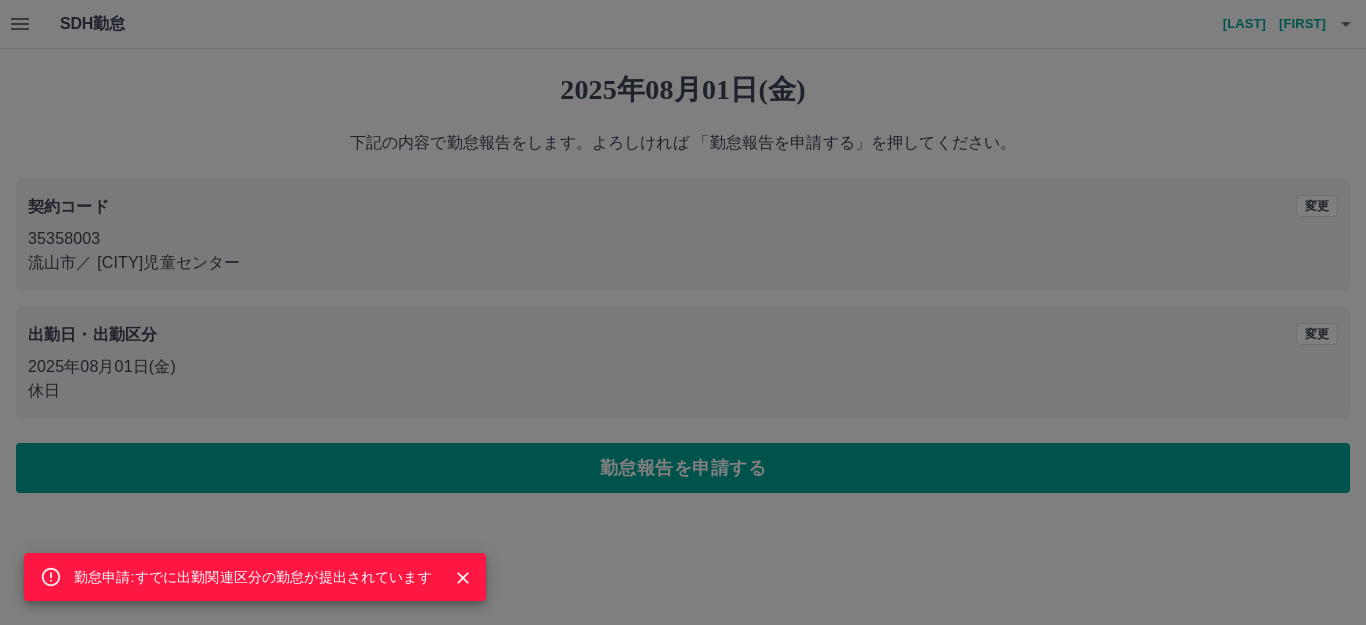 click 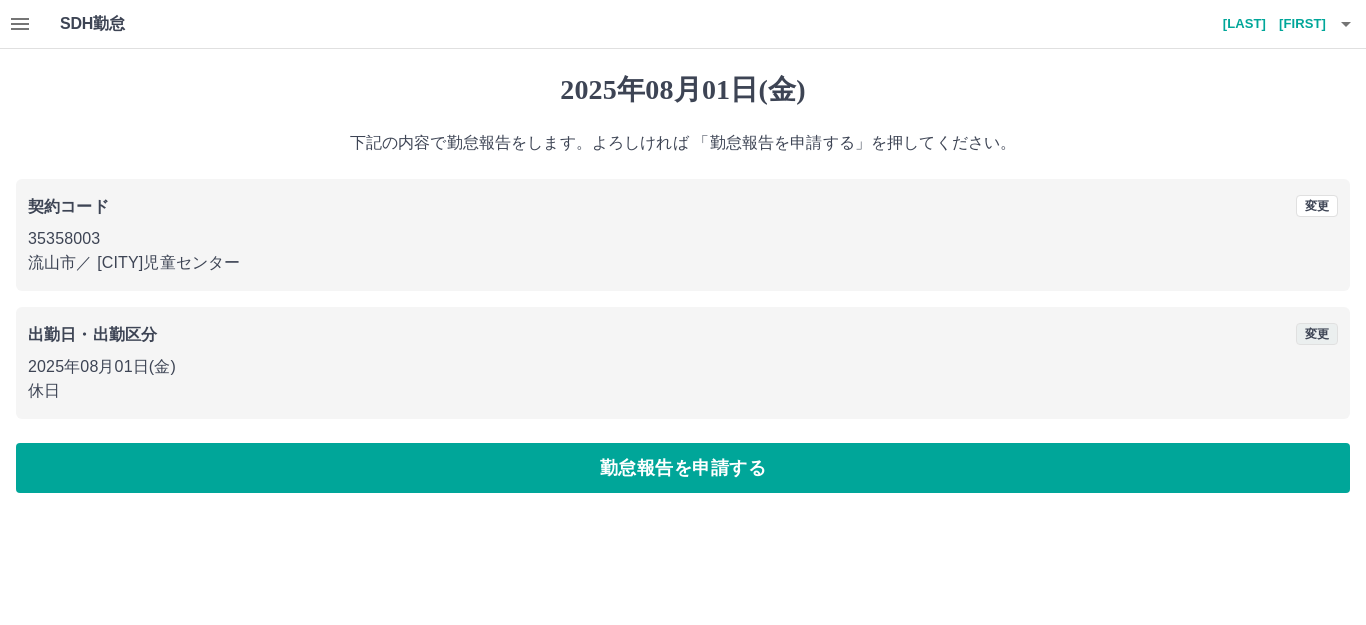 click on "変更" at bounding box center [1317, 334] 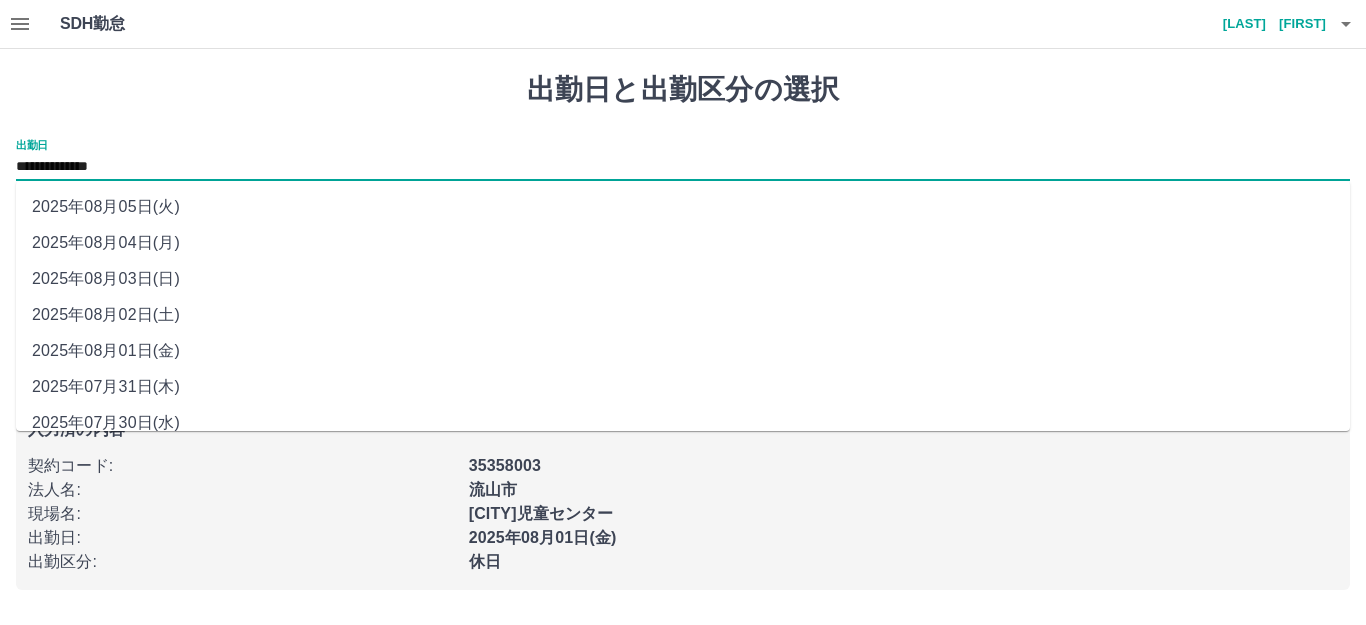 click on "**********" at bounding box center [683, 167] 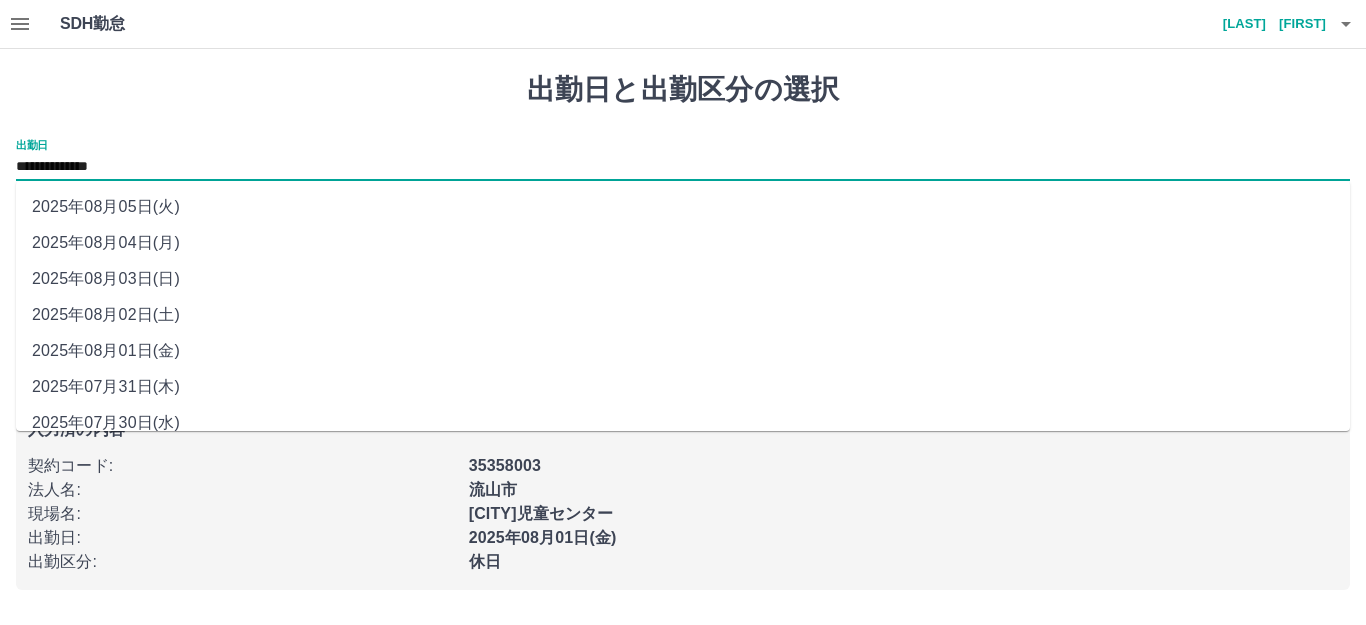 click on "2025年08月02日(土)" at bounding box center [683, 315] 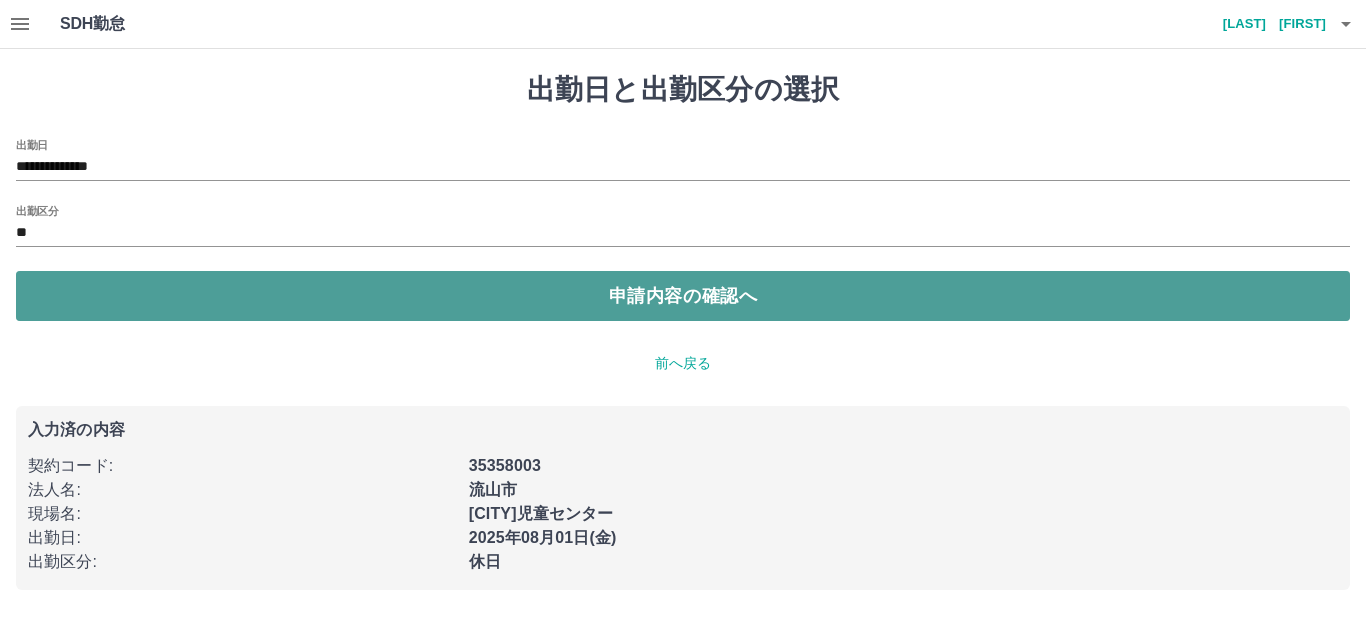 click on "申請内容の確認へ" at bounding box center [683, 296] 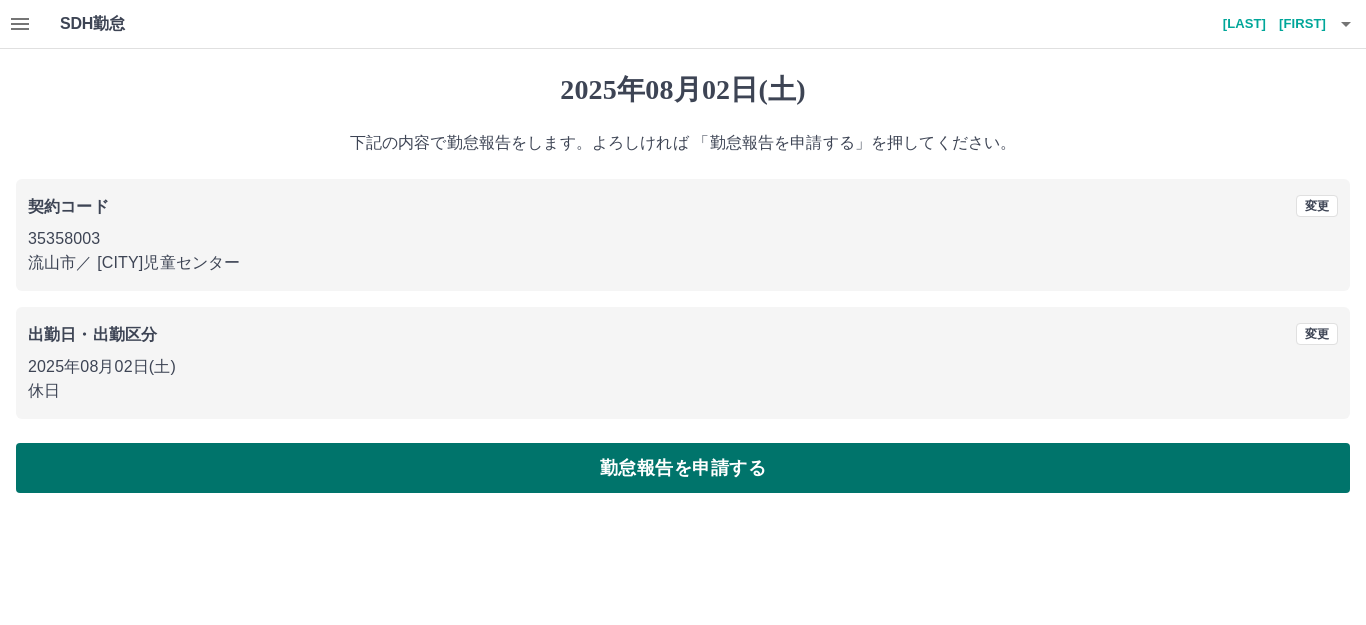 click on "勤怠報告を申請する" at bounding box center (683, 468) 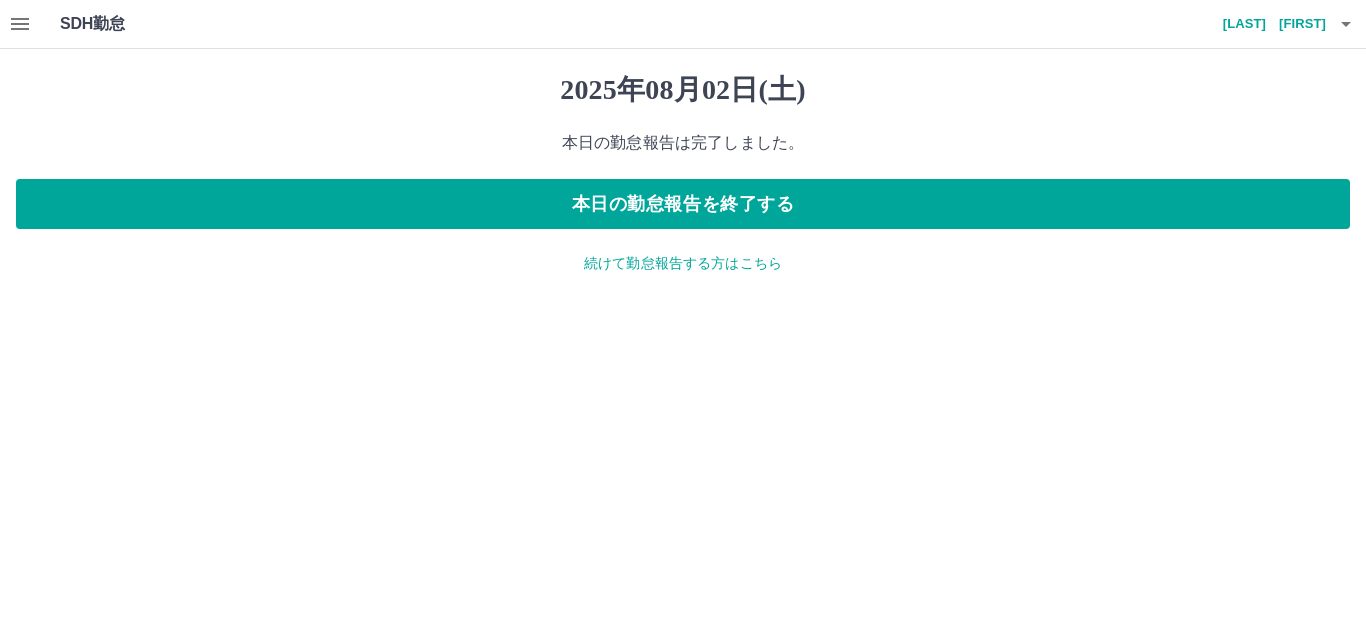 click on "続けて勤怠報告する方はこちら" at bounding box center [683, 263] 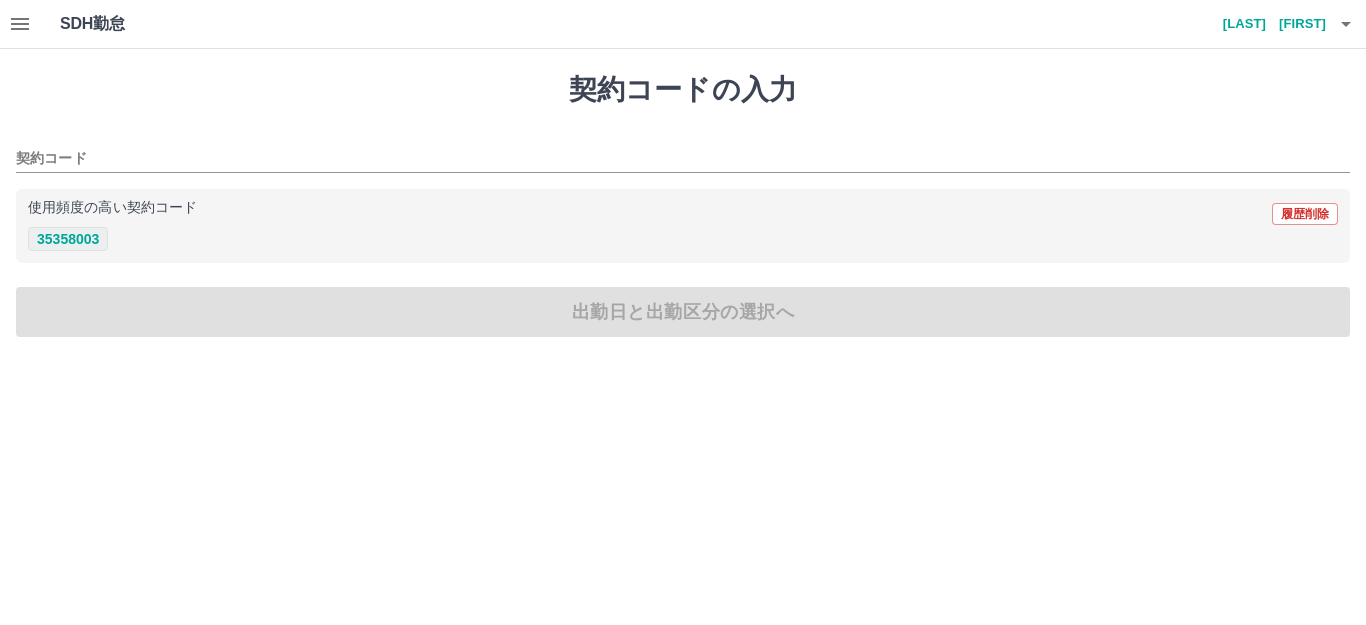 click on "35358003" at bounding box center [68, 239] 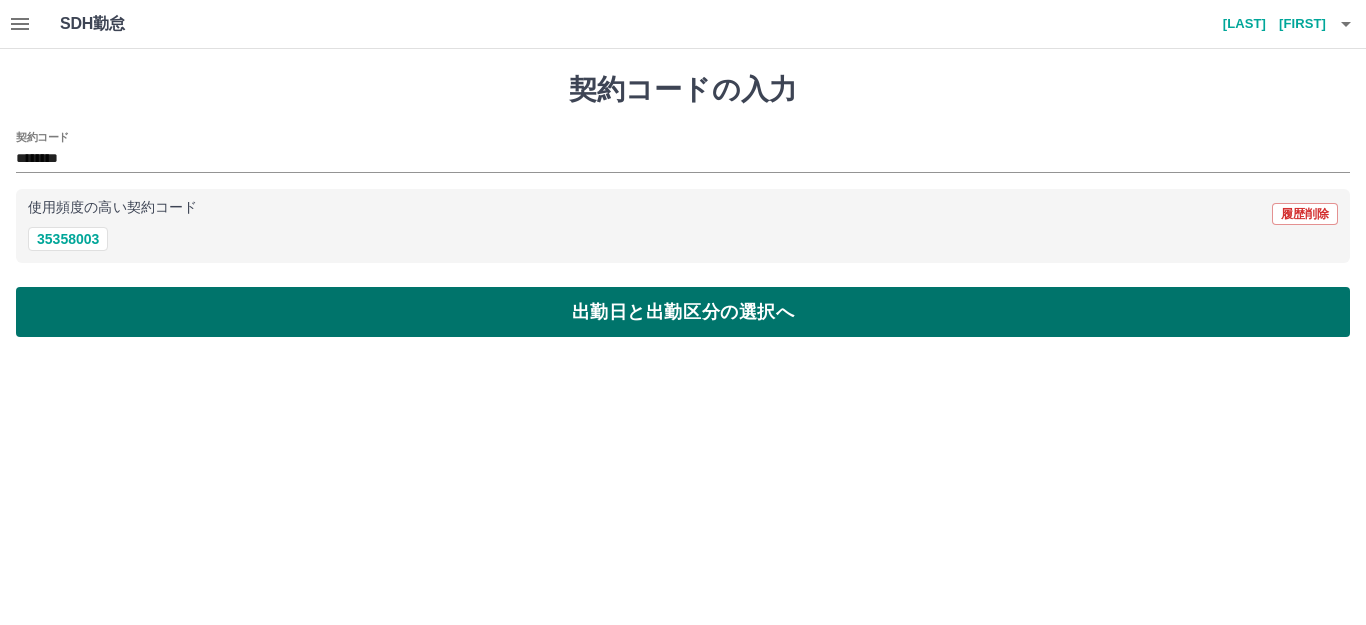 click on "出勤日と出勤区分の選択へ" at bounding box center (683, 312) 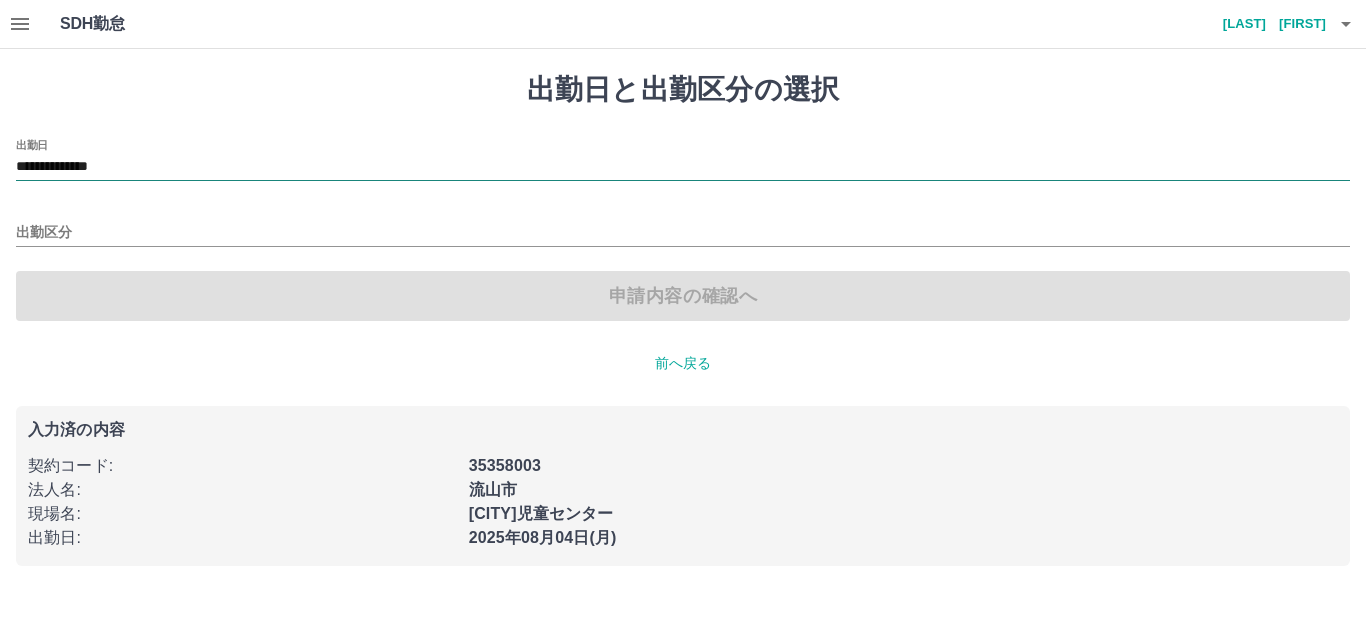 click on "**********" at bounding box center [683, 167] 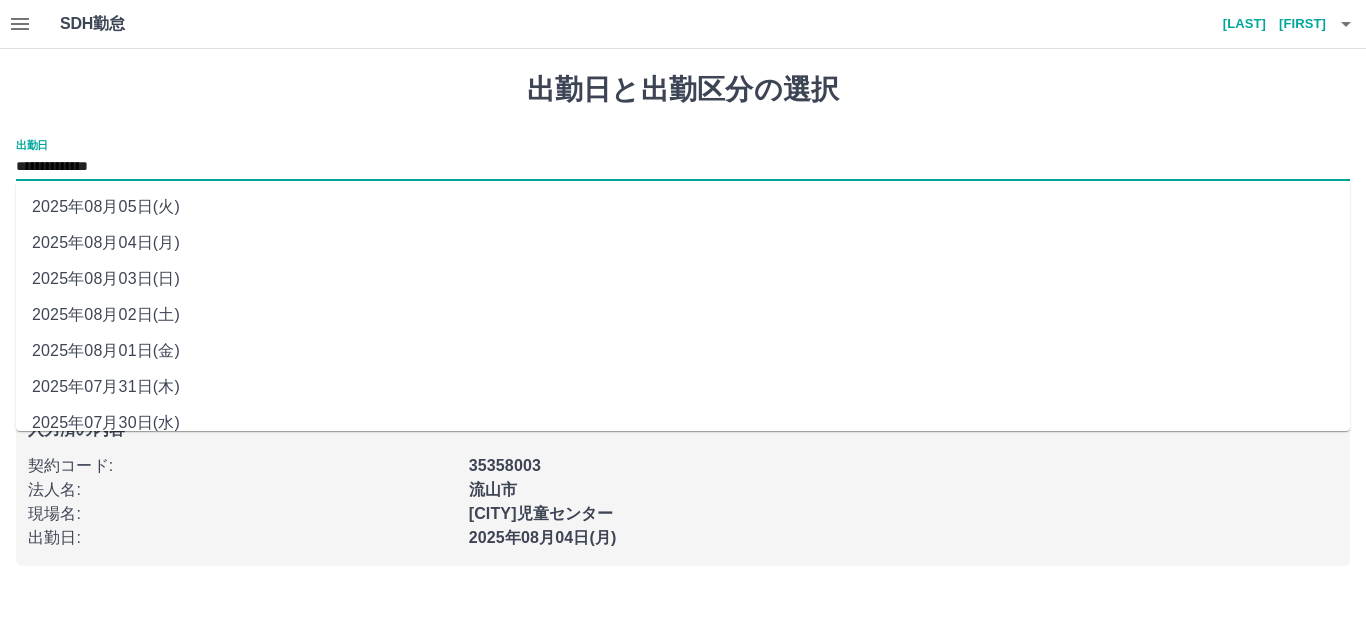 click on "2025年08月03日(日)" at bounding box center [683, 279] 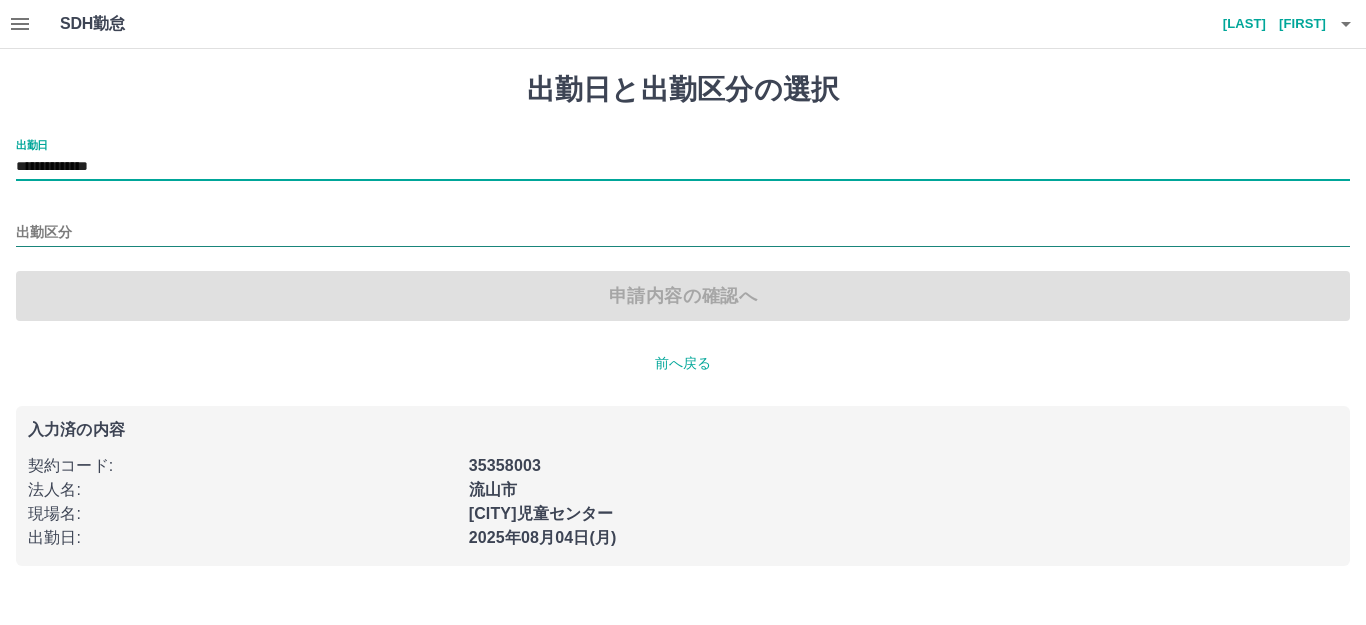 click on "出勤区分" at bounding box center [683, 233] 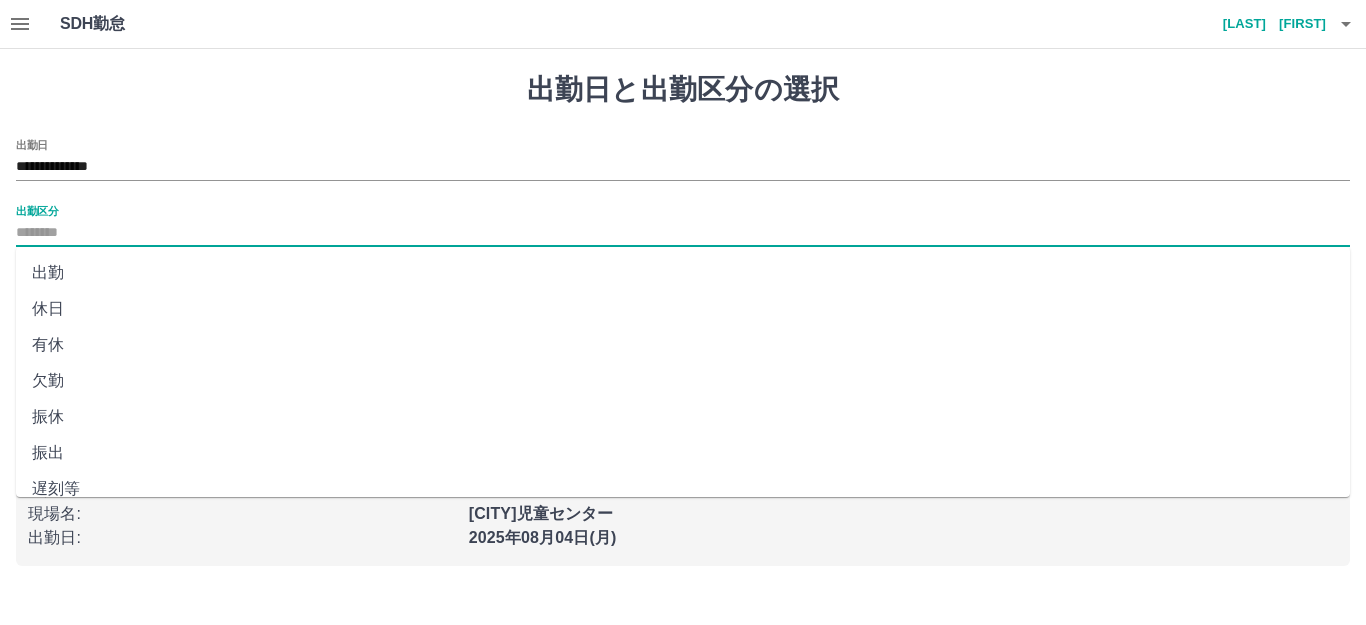 click on "休日" at bounding box center (683, 309) 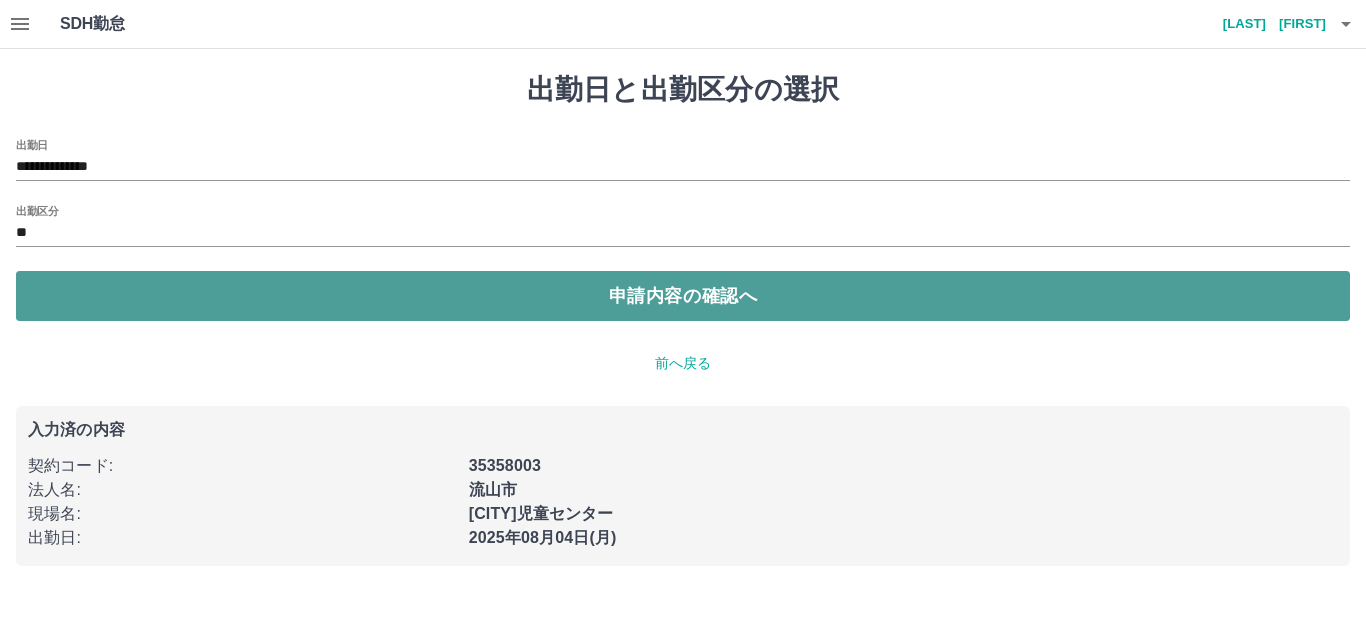 click on "申請内容の確認へ" at bounding box center [683, 296] 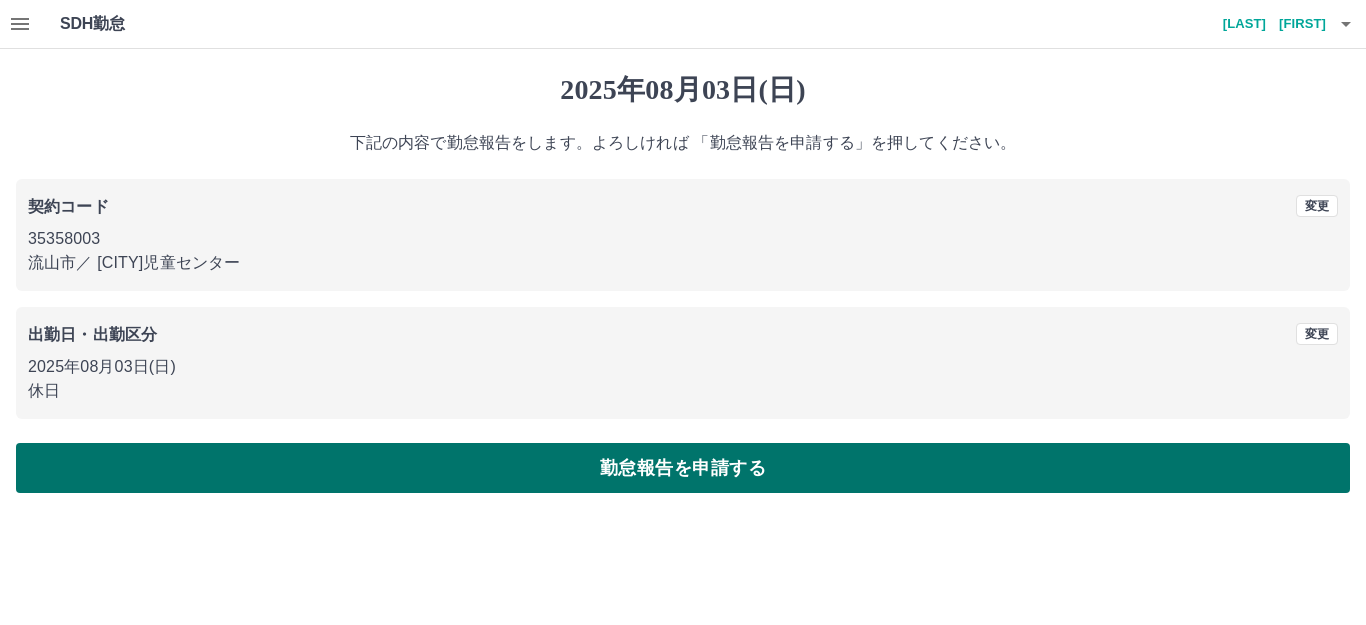 click on "勤怠報告を申請する" at bounding box center [683, 468] 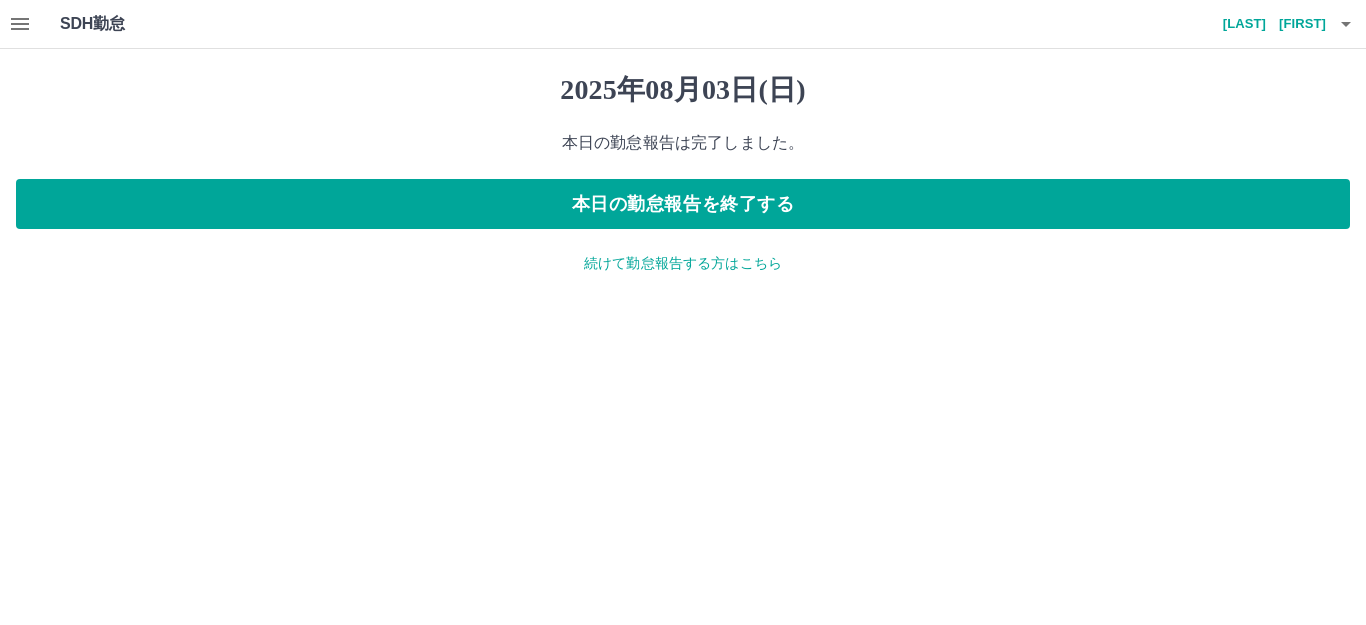 click on "続けて勤怠報告する方はこちら" at bounding box center (683, 263) 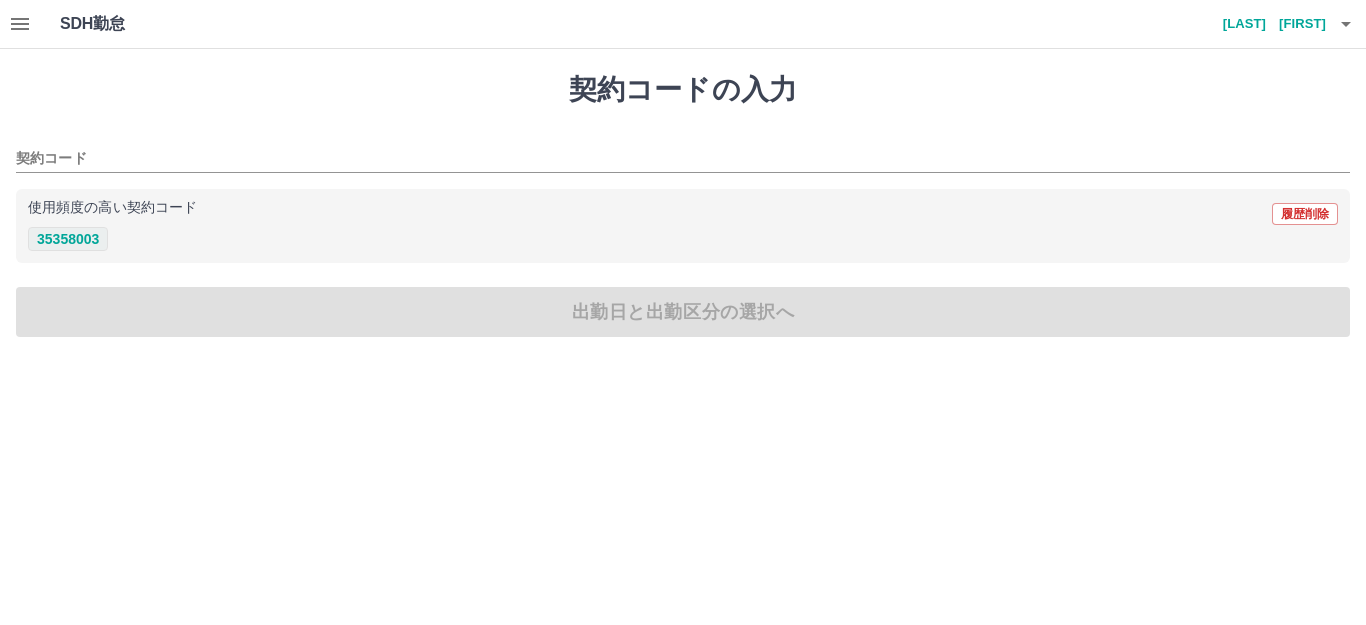 click on "35358003" at bounding box center [68, 239] 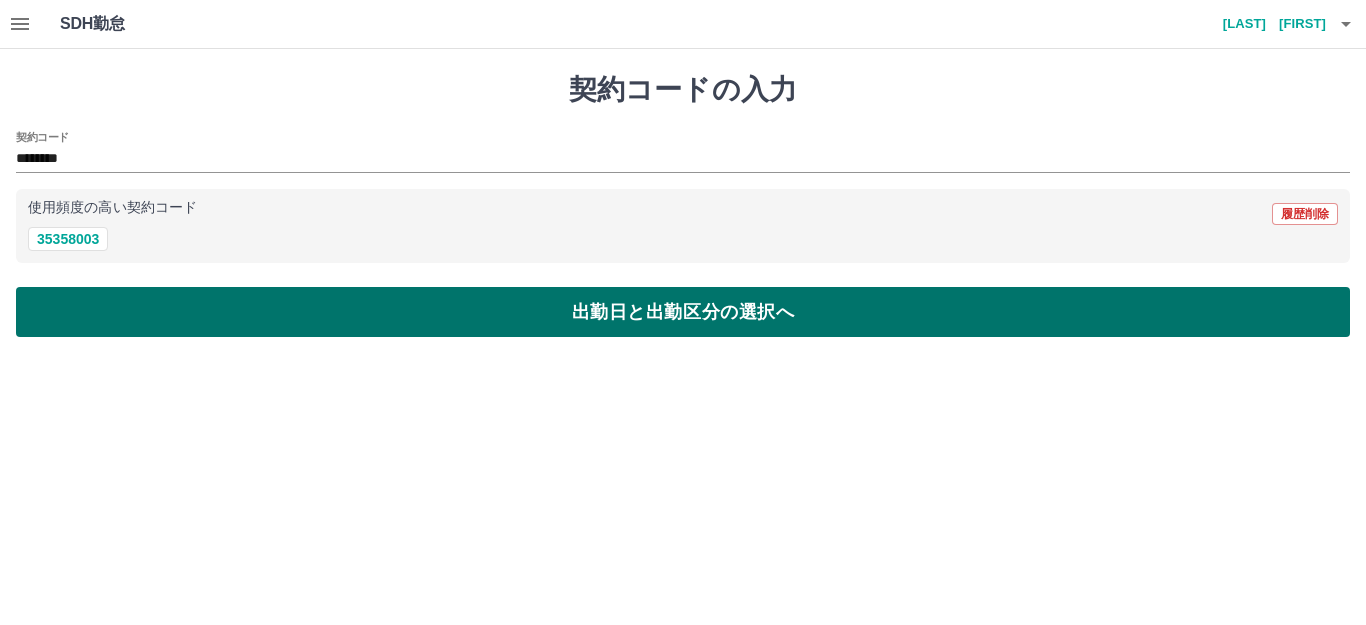 click on "出勤日と出勤区分の選択へ" at bounding box center [683, 312] 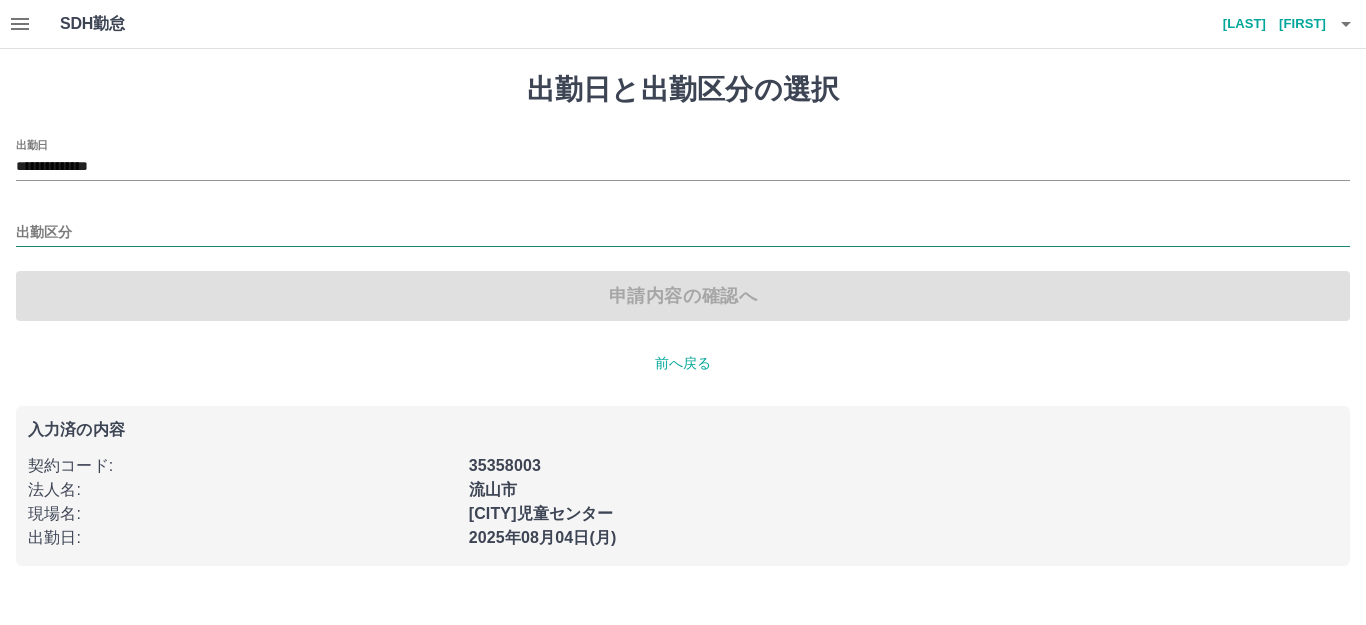 click on "出勤区分" at bounding box center (683, 233) 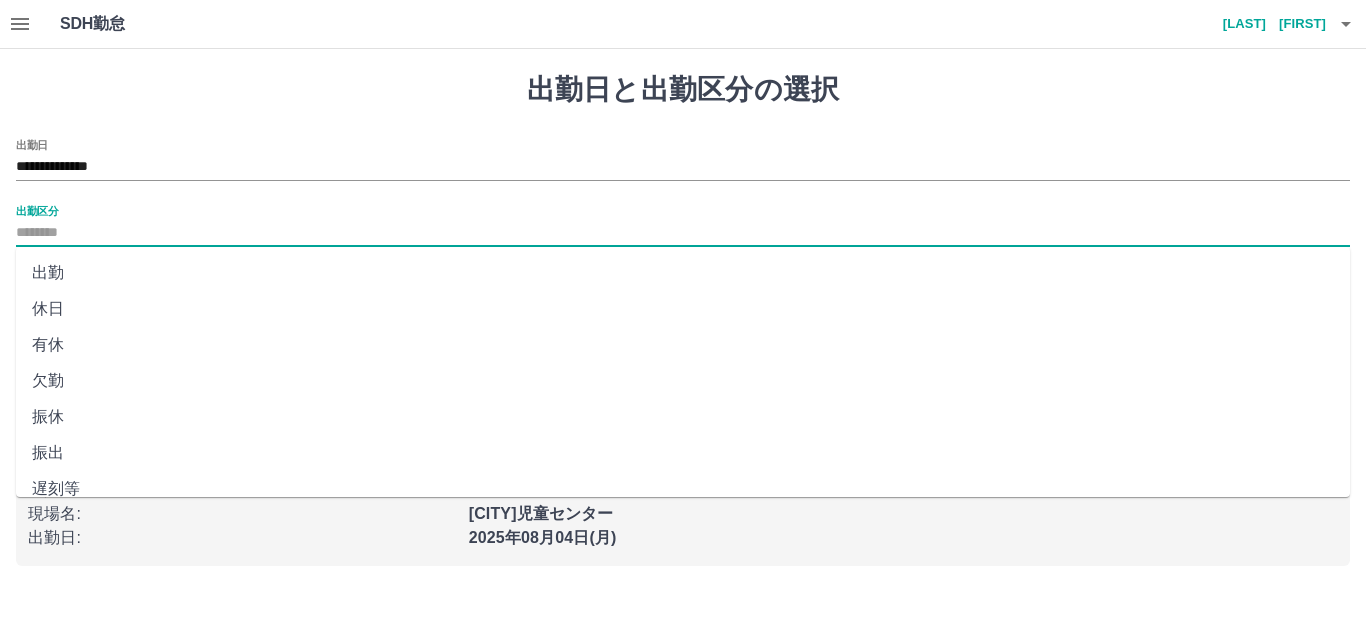 click on "出勤" at bounding box center [683, 273] 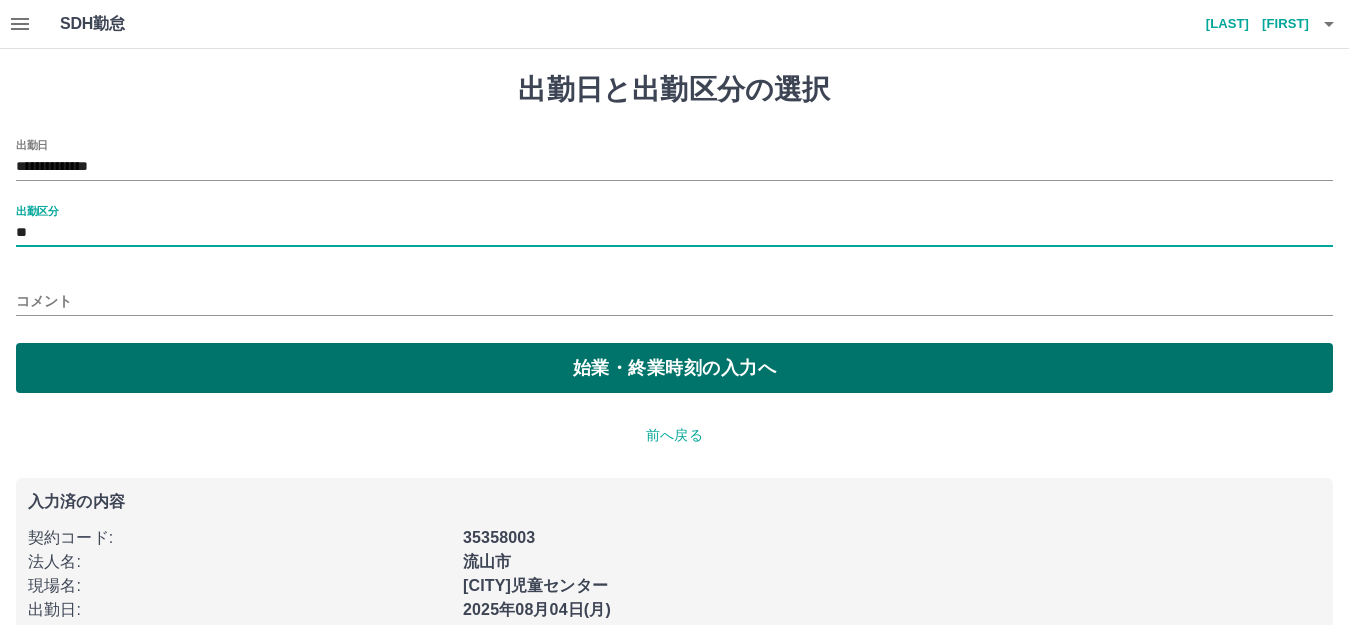 click on "始業・終業時刻の入力へ" at bounding box center [674, 368] 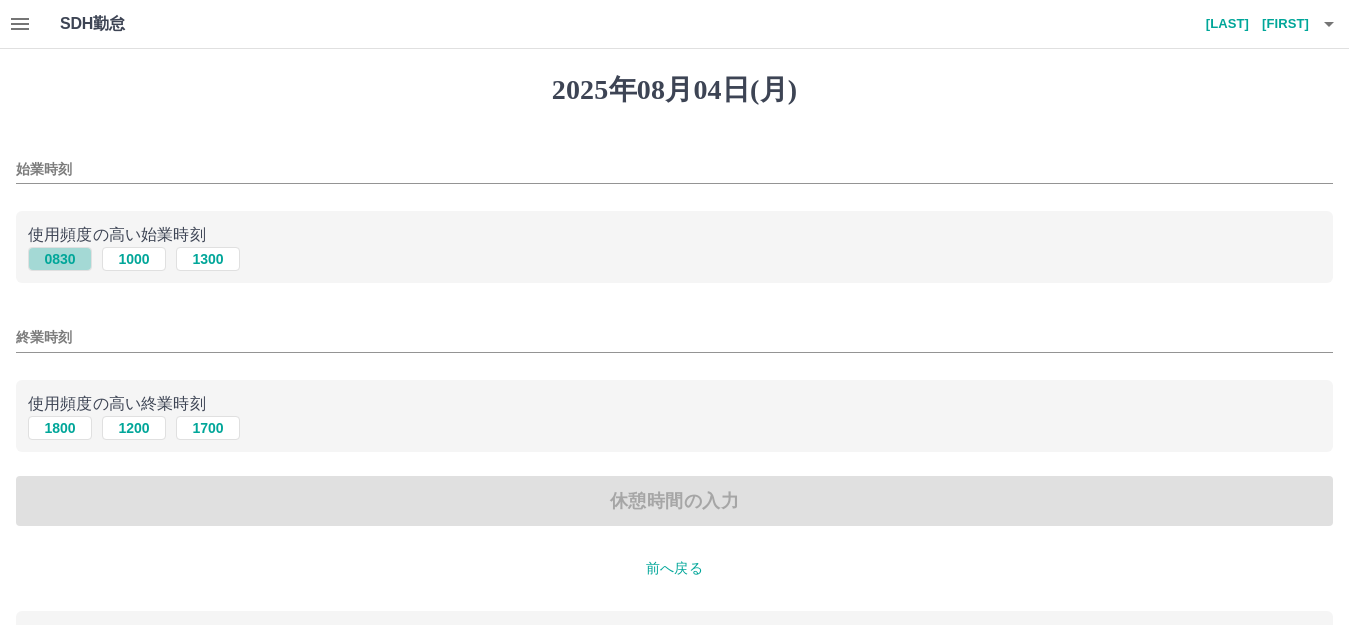 click on "0830" at bounding box center [60, 259] 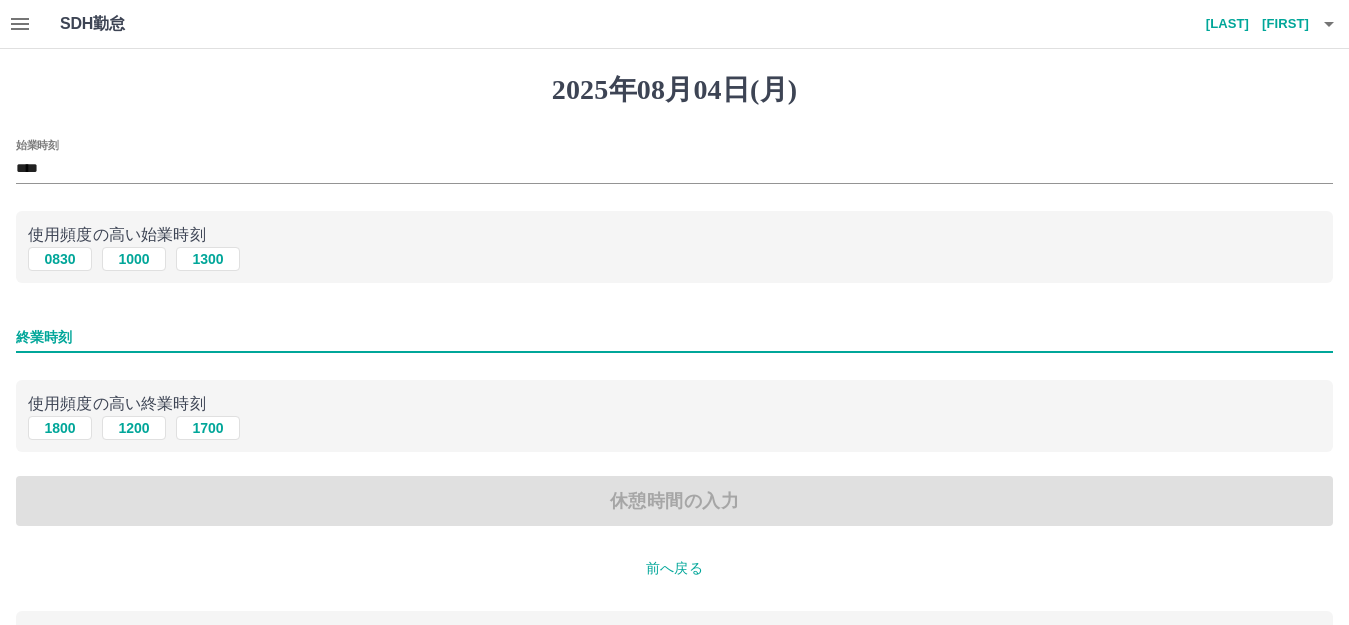 click on "終業時刻" at bounding box center [674, 337] 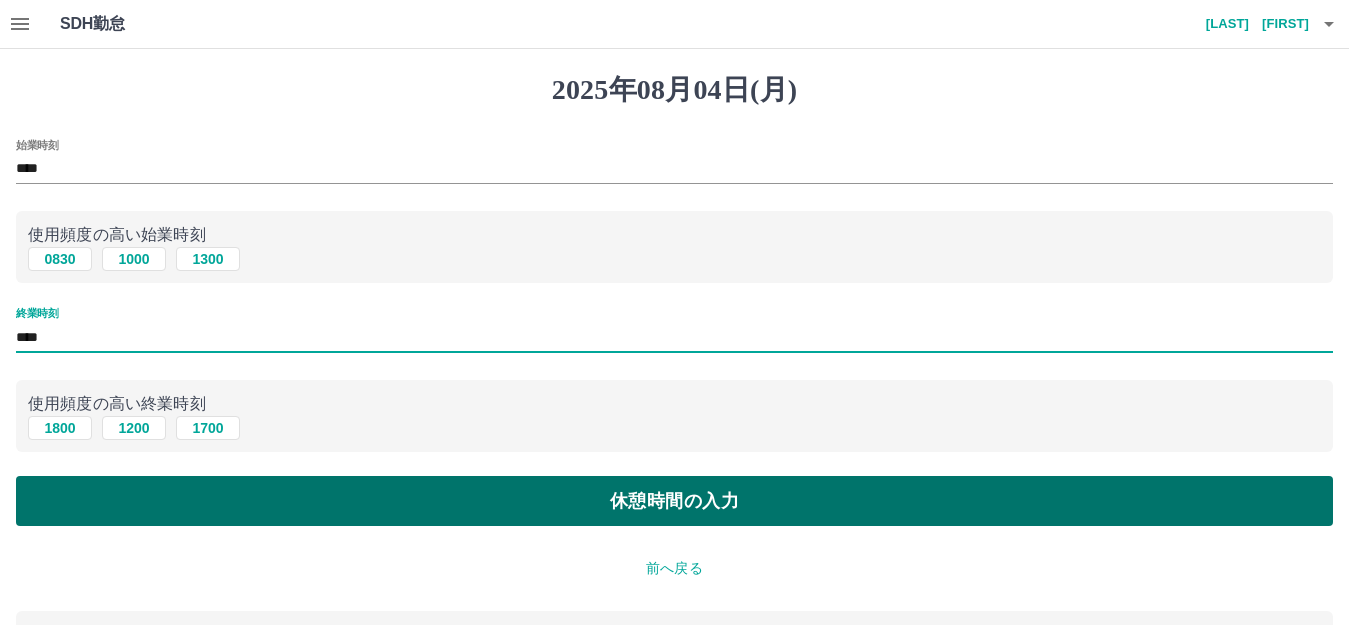 click on "休憩時間の入力" at bounding box center (674, 501) 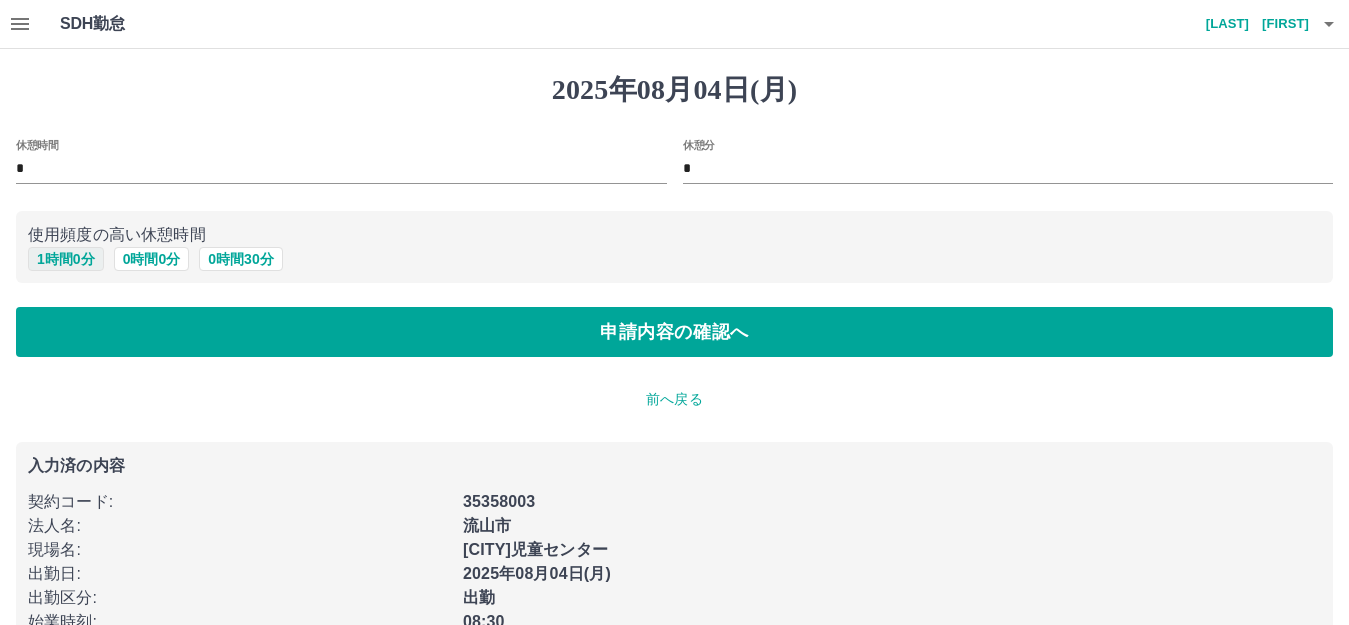 click on "1 時間 0 分" at bounding box center [66, 259] 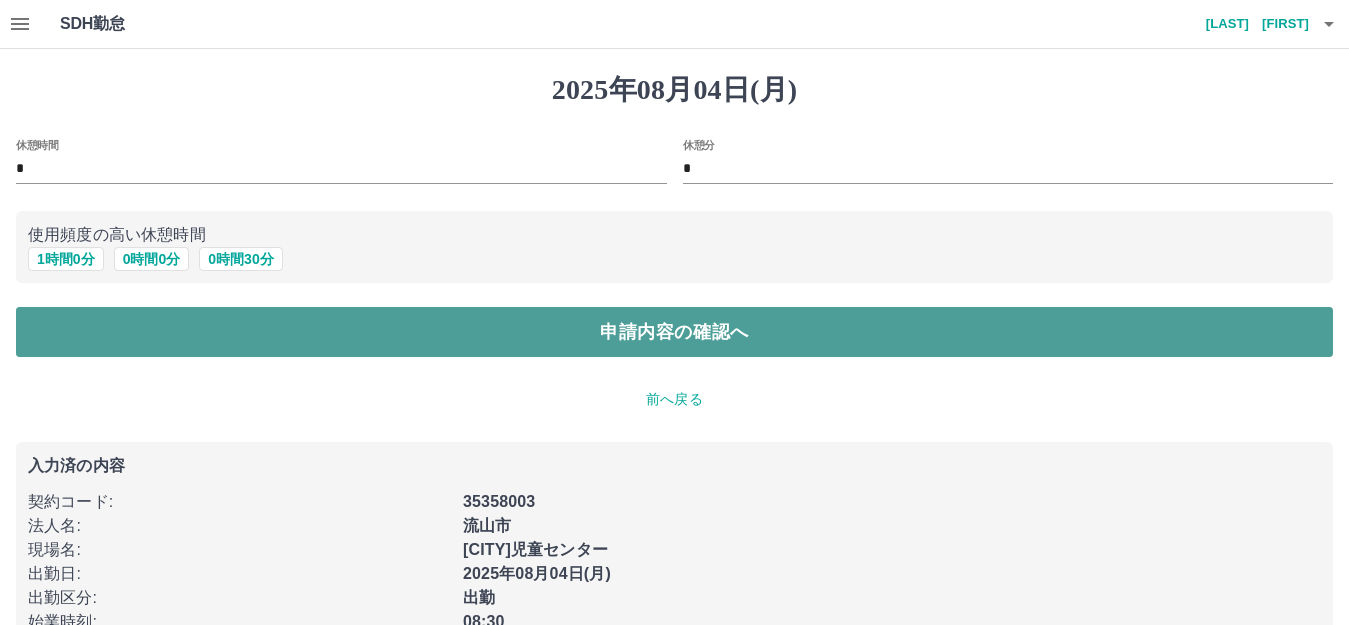 click on "申請内容の確認へ" at bounding box center [674, 332] 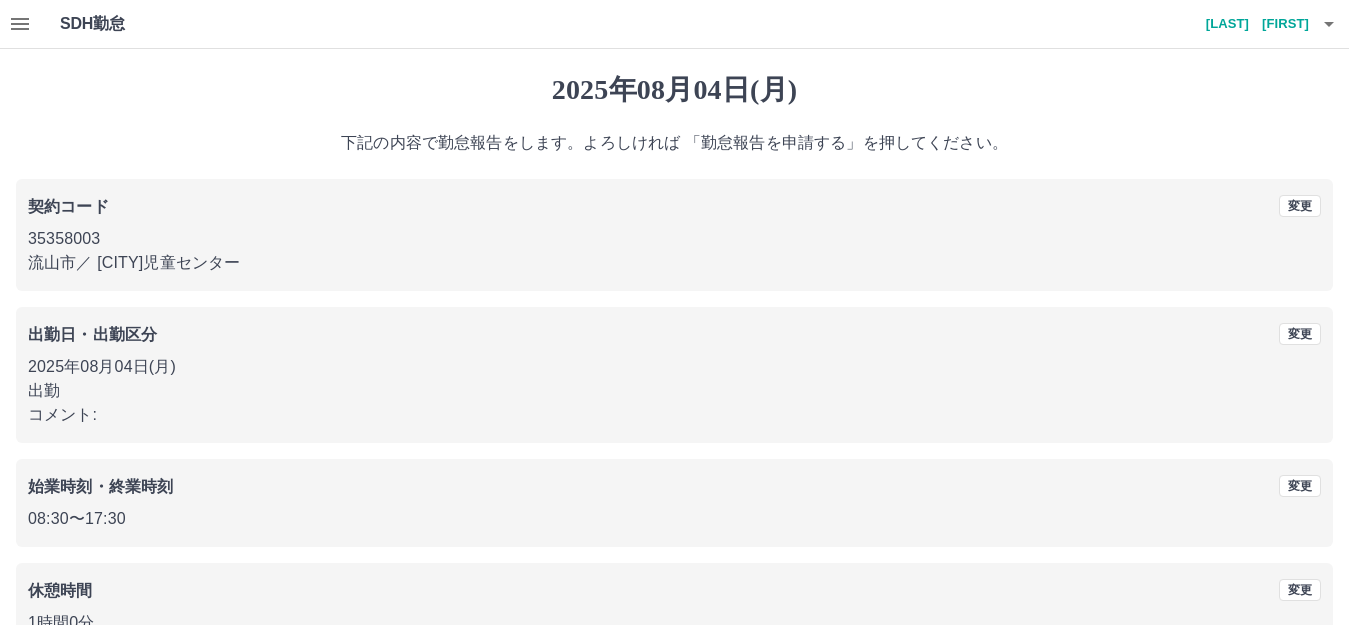 scroll, scrollTop: 124, scrollLeft: 0, axis: vertical 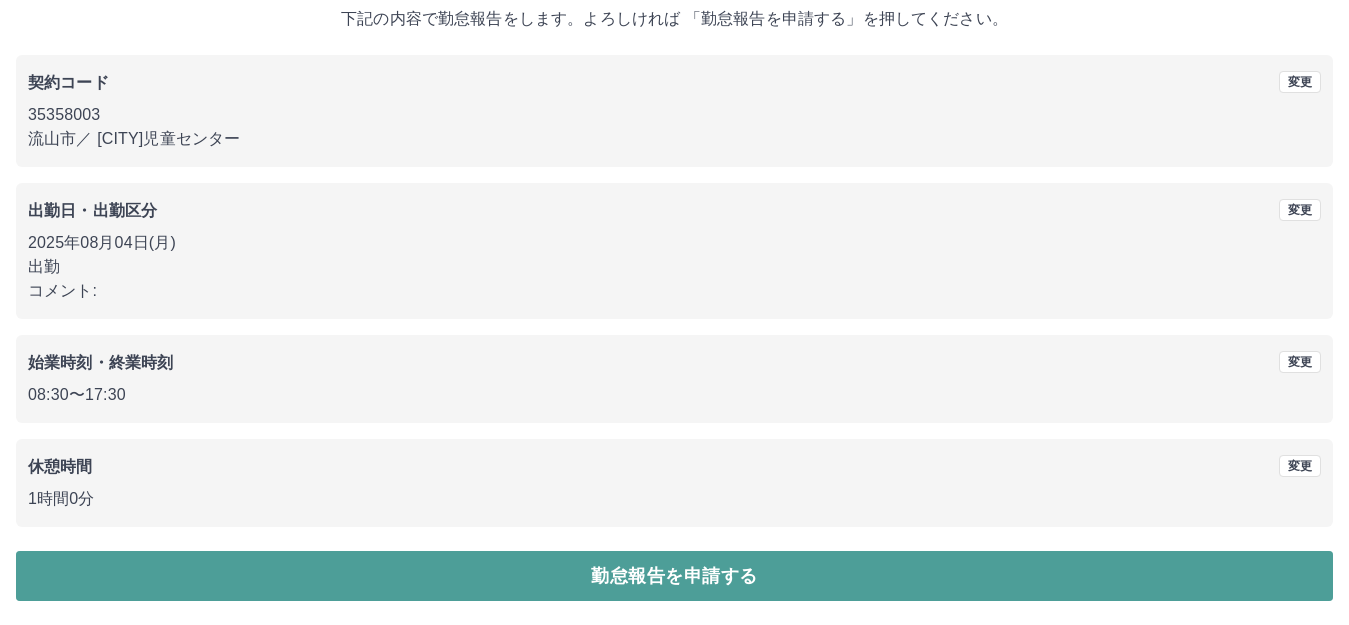click on "勤怠報告を申請する" at bounding box center [674, 576] 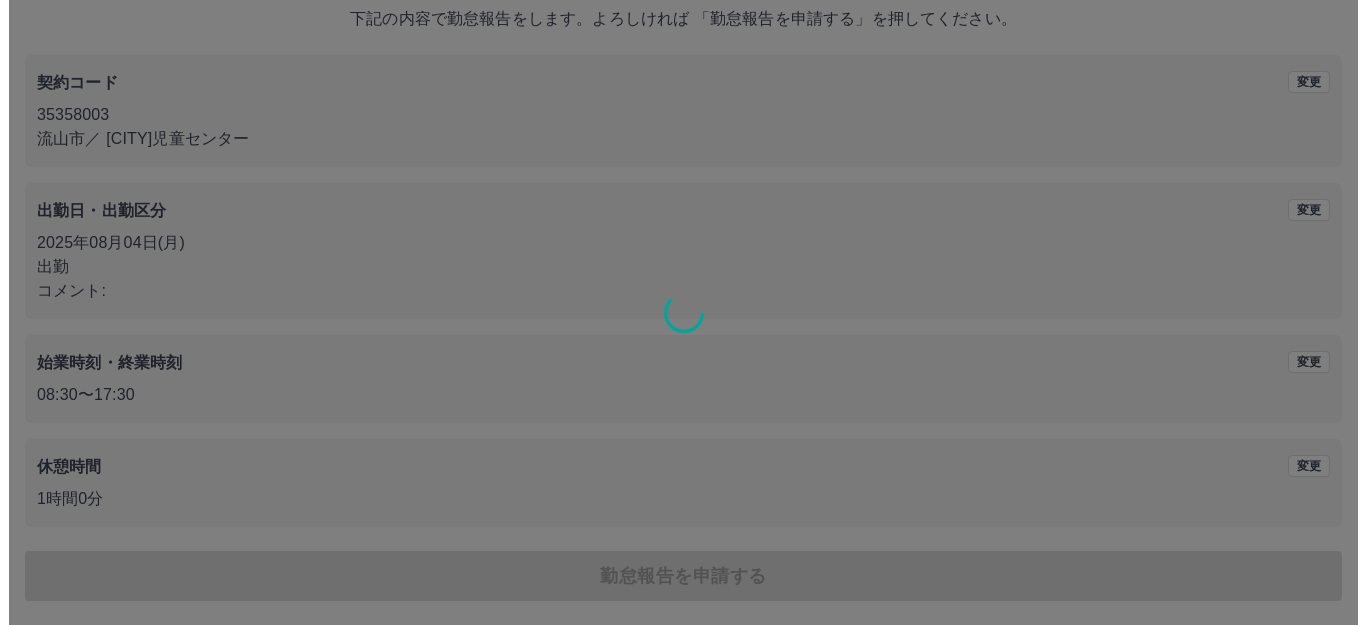 scroll, scrollTop: 0, scrollLeft: 0, axis: both 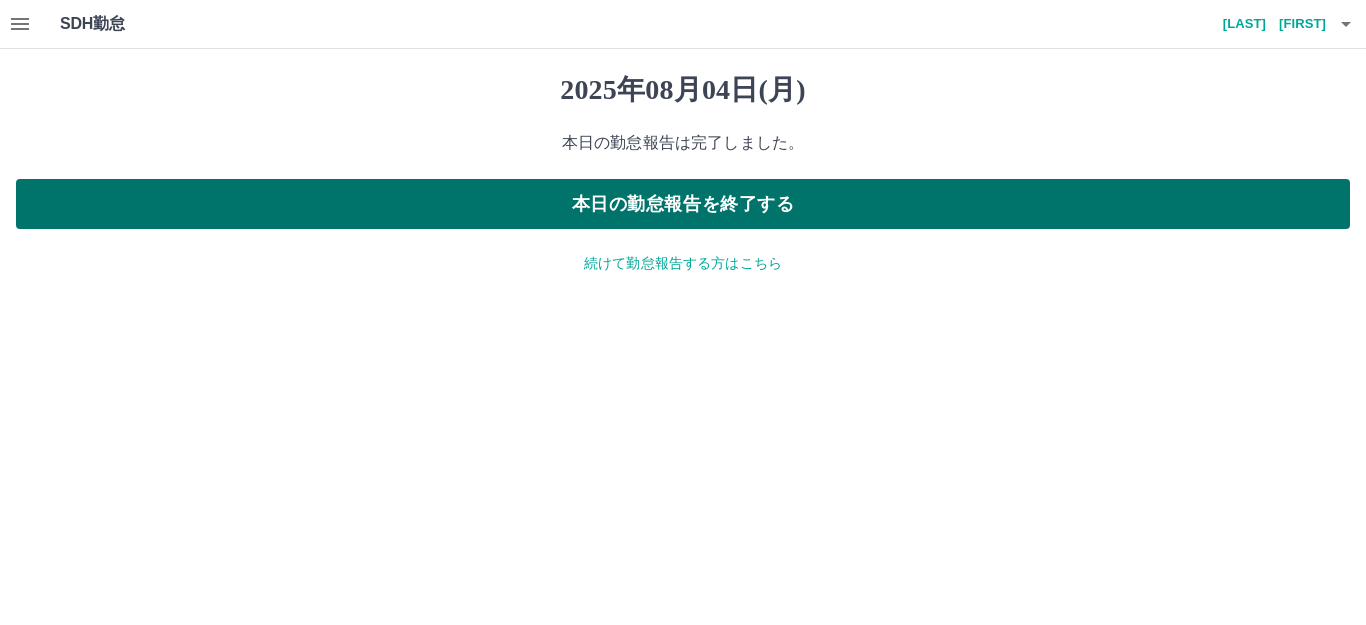 click on "本日の勤怠報告を終了する" at bounding box center (683, 204) 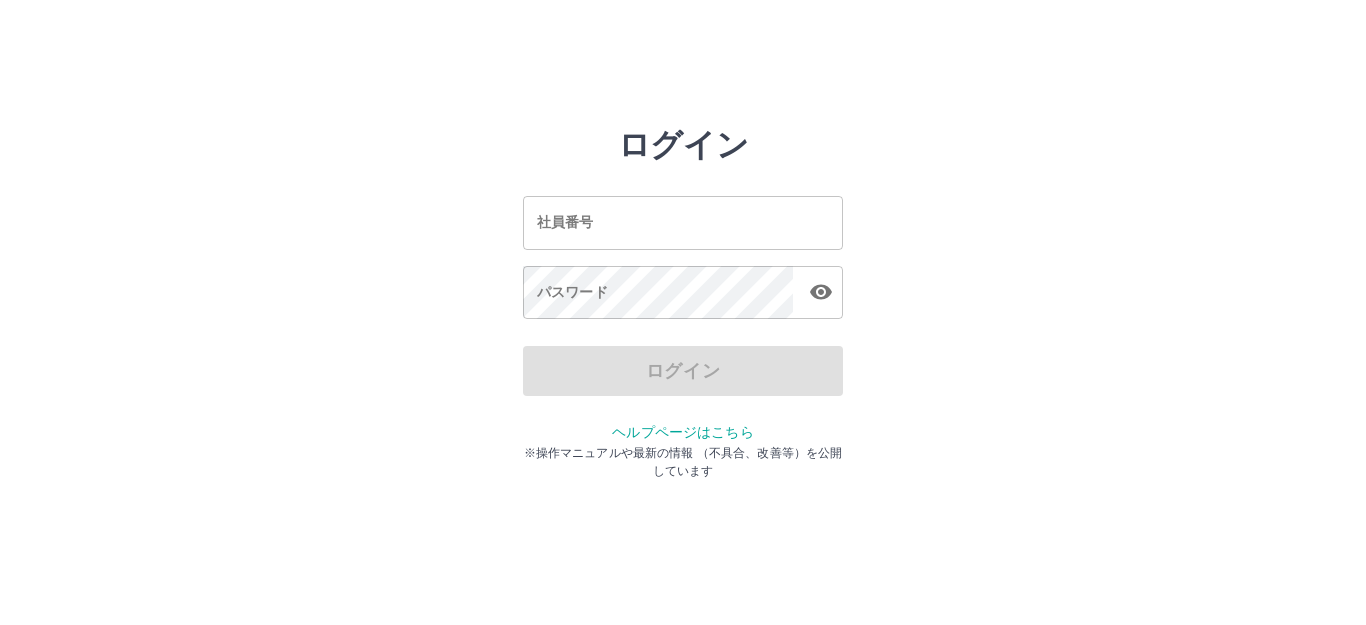 scroll, scrollTop: 0, scrollLeft: 0, axis: both 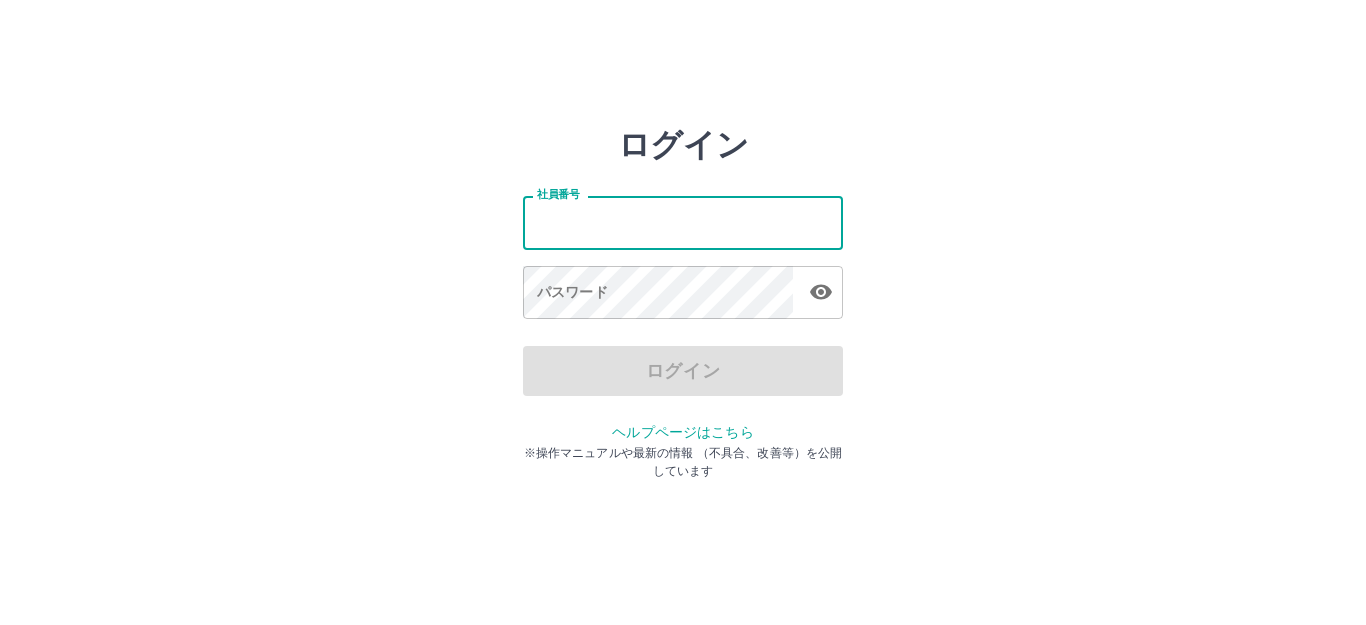 click on "社員番号" at bounding box center (683, 222) 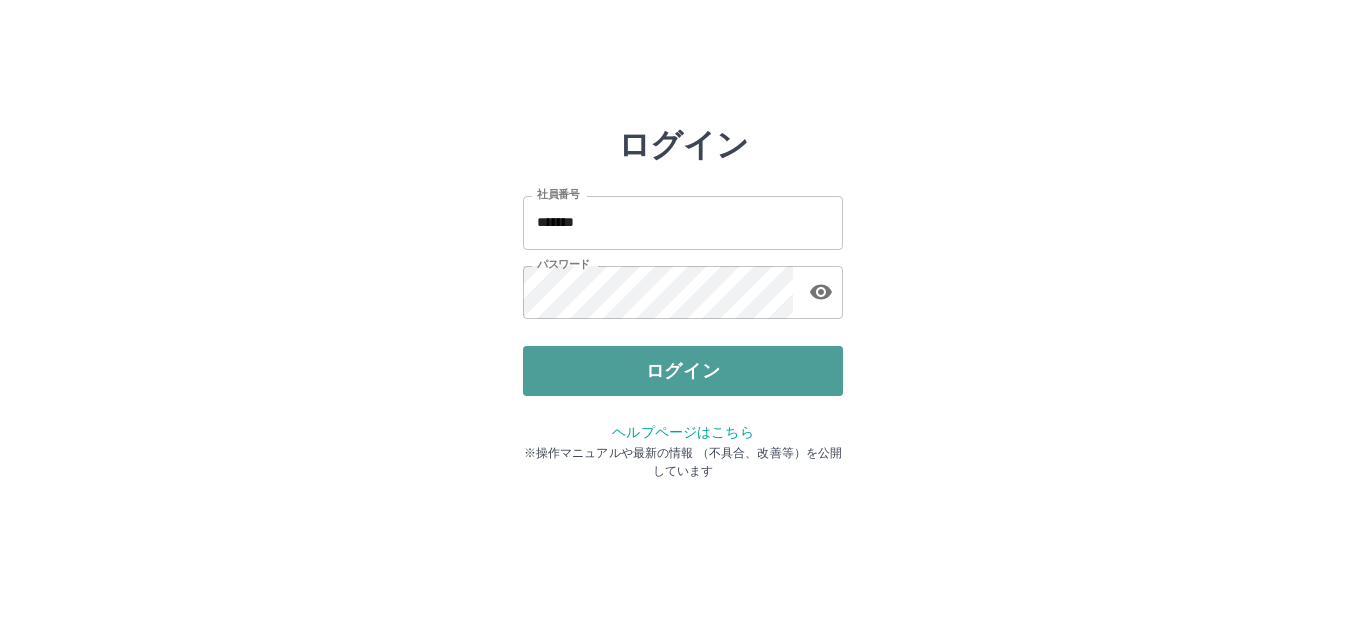 click on "ログイン" at bounding box center [683, 371] 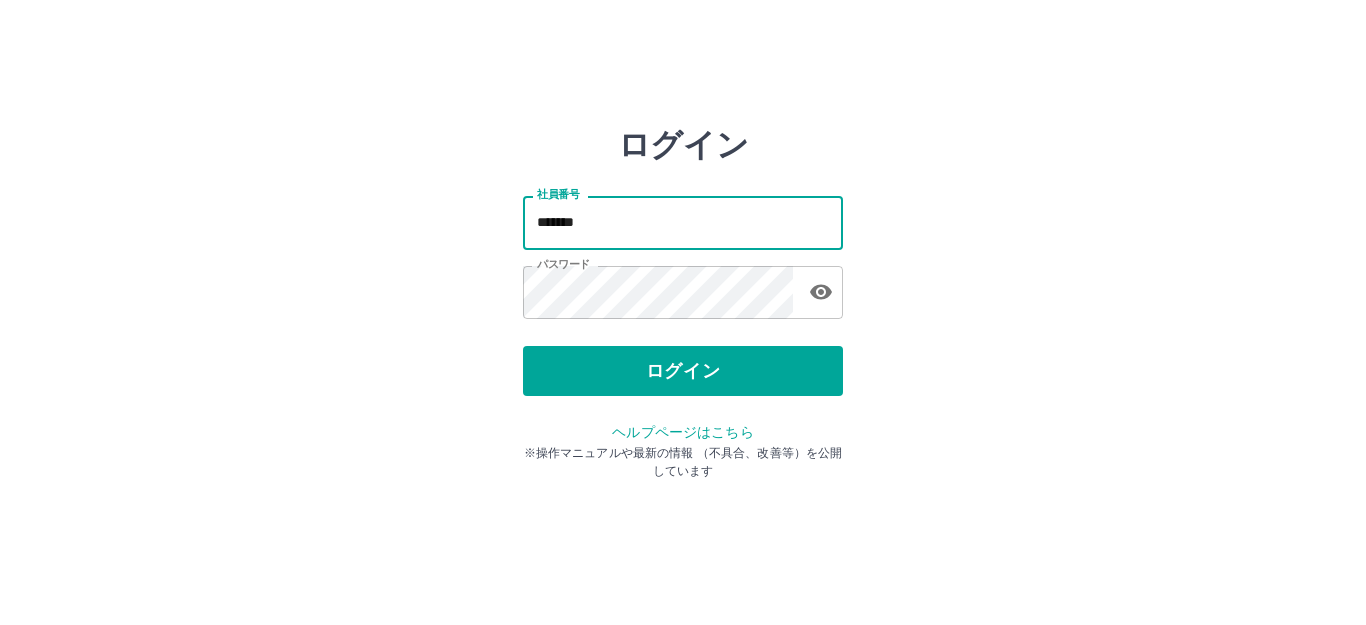 drag, startPoint x: 619, startPoint y: 225, endPoint x: 506, endPoint y: 225, distance: 113 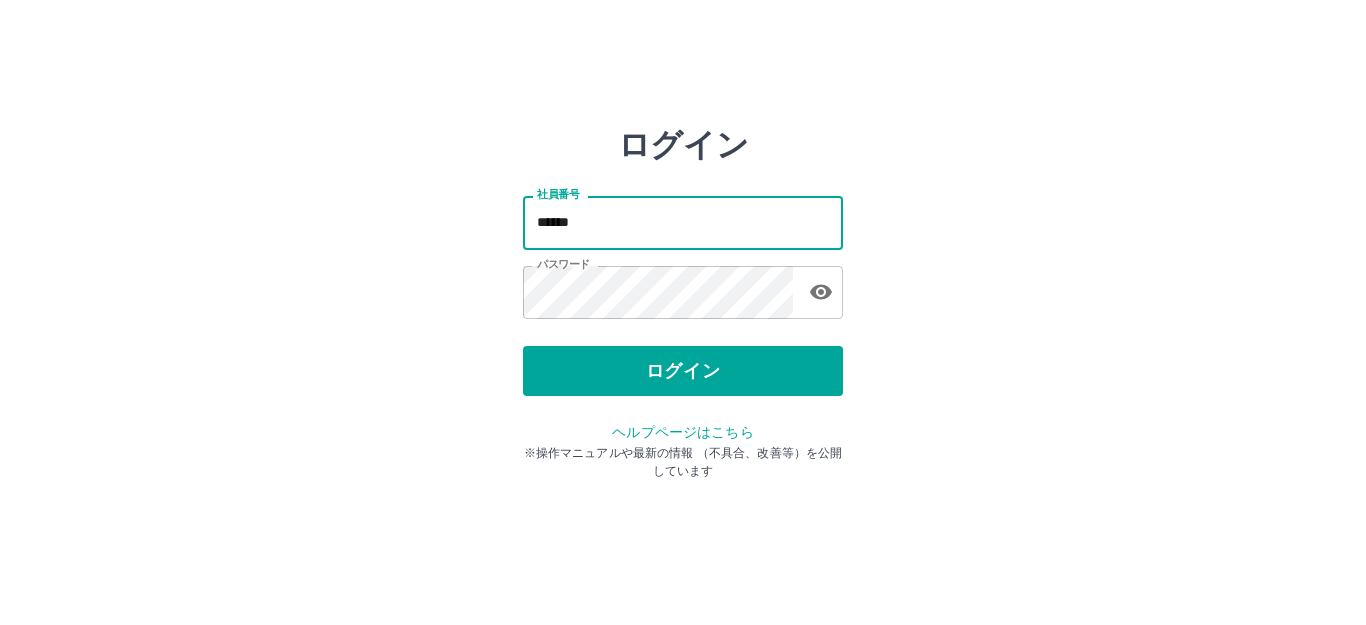 type on "*******" 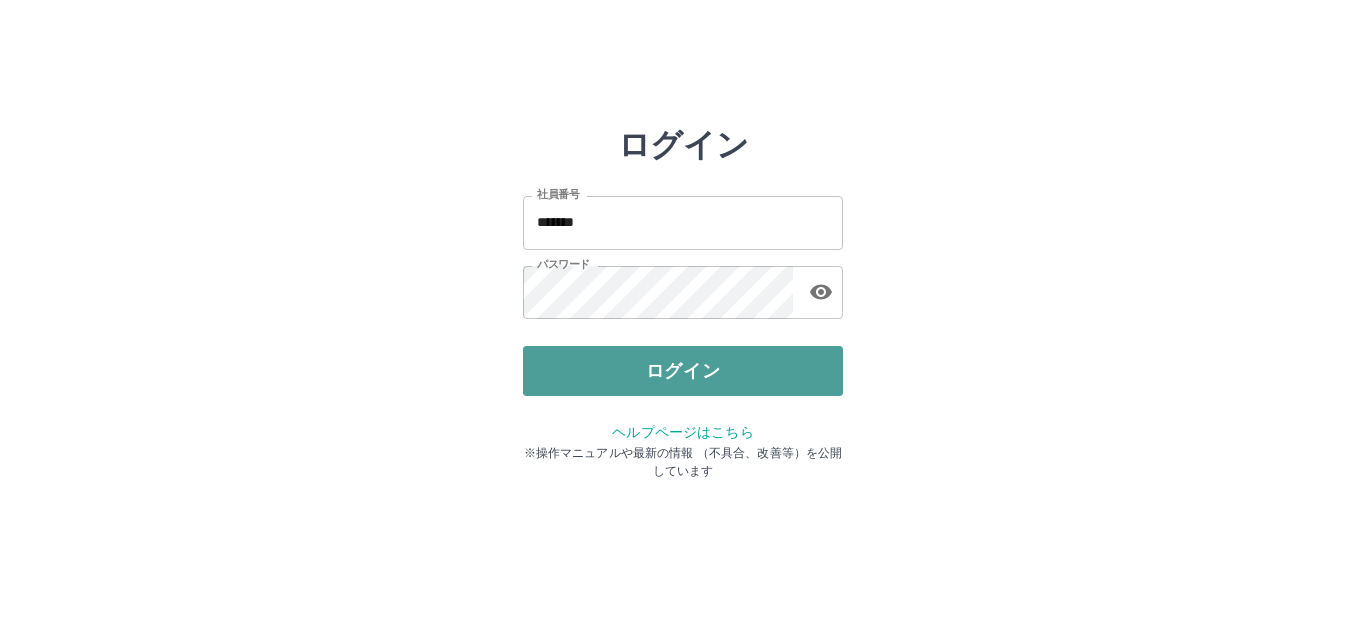 click on "ログイン" at bounding box center [683, 371] 